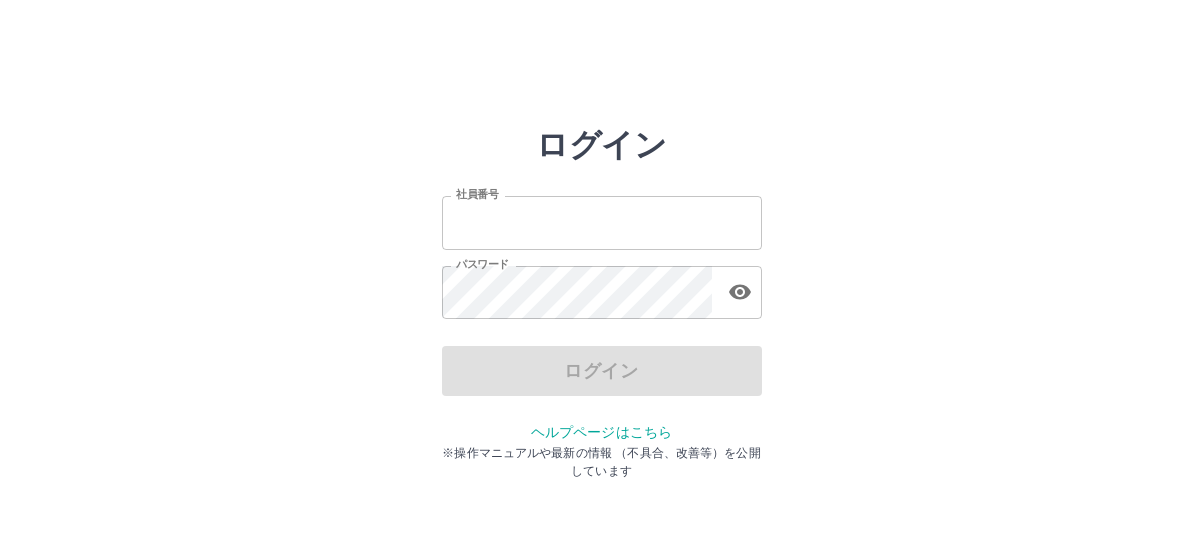 scroll, scrollTop: 0, scrollLeft: 0, axis: both 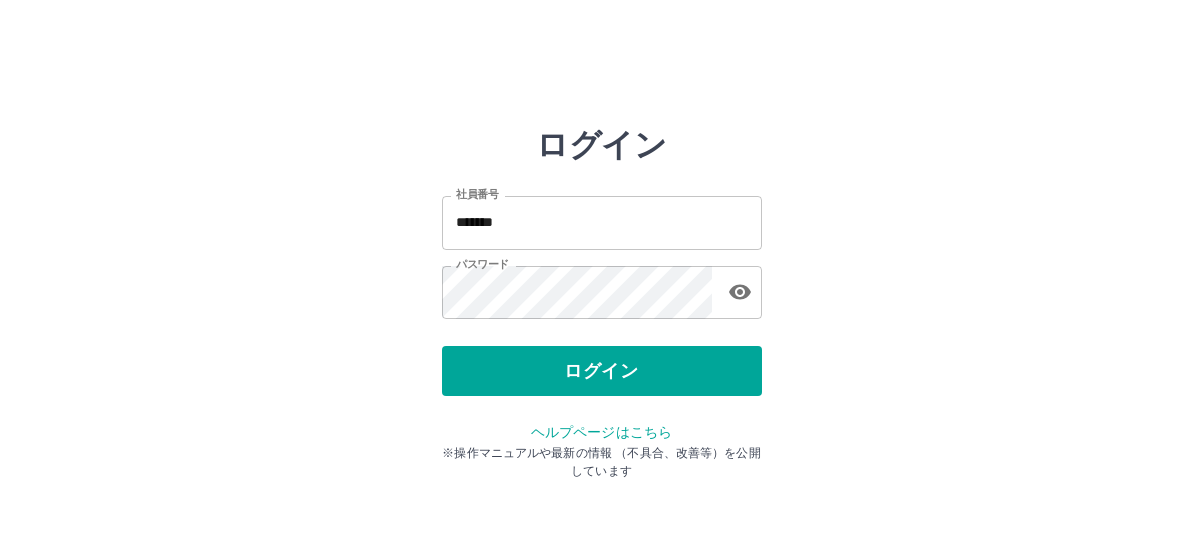 click on "ログイン 社員番号 ******* 社員番号 パスワード パスワード ログイン ヘルプページはこちら ※操作マニュアルや最新の情報 （不具合、改善等）を公開しています" at bounding box center [602, 286] 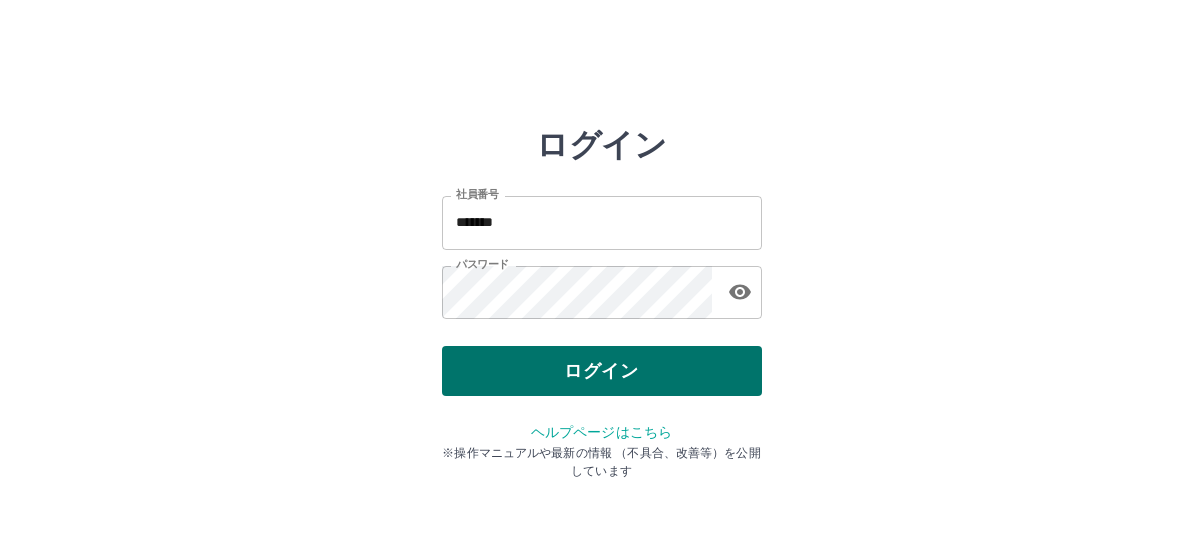 click on "ログイン" at bounding box center (602, 371) 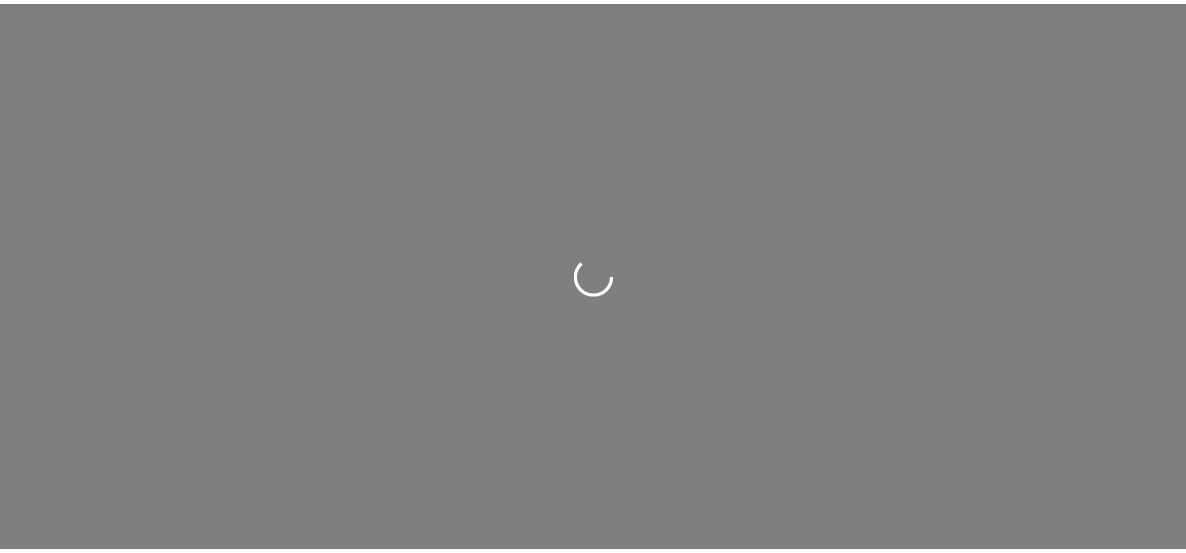 scroll, scrollTop: 0, scrollLeft: 0, axis: both 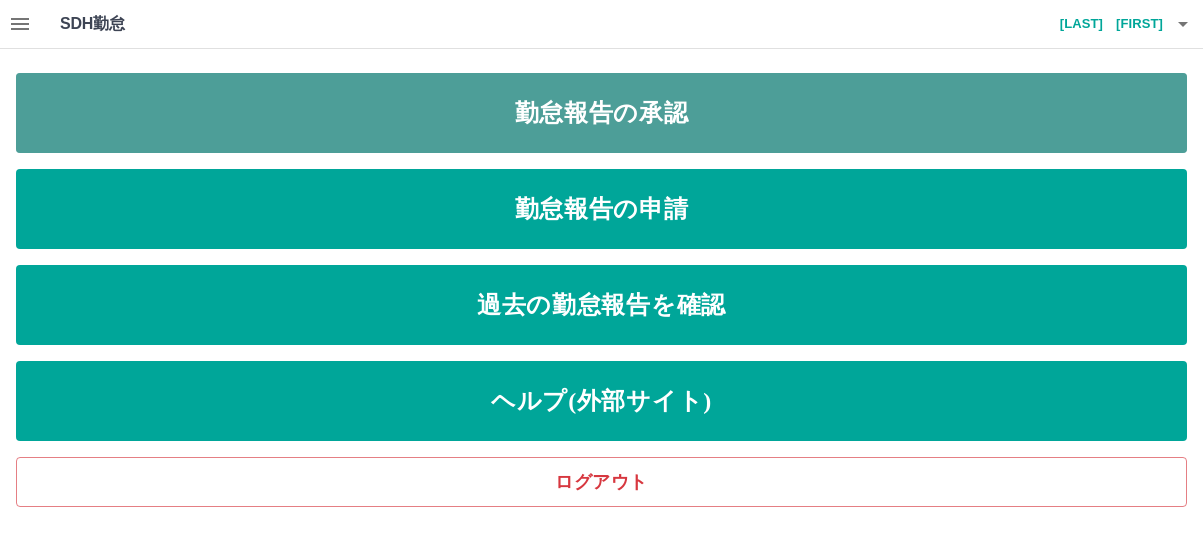 click on "勤怠報告の承認" at bounding box center (601, 113) 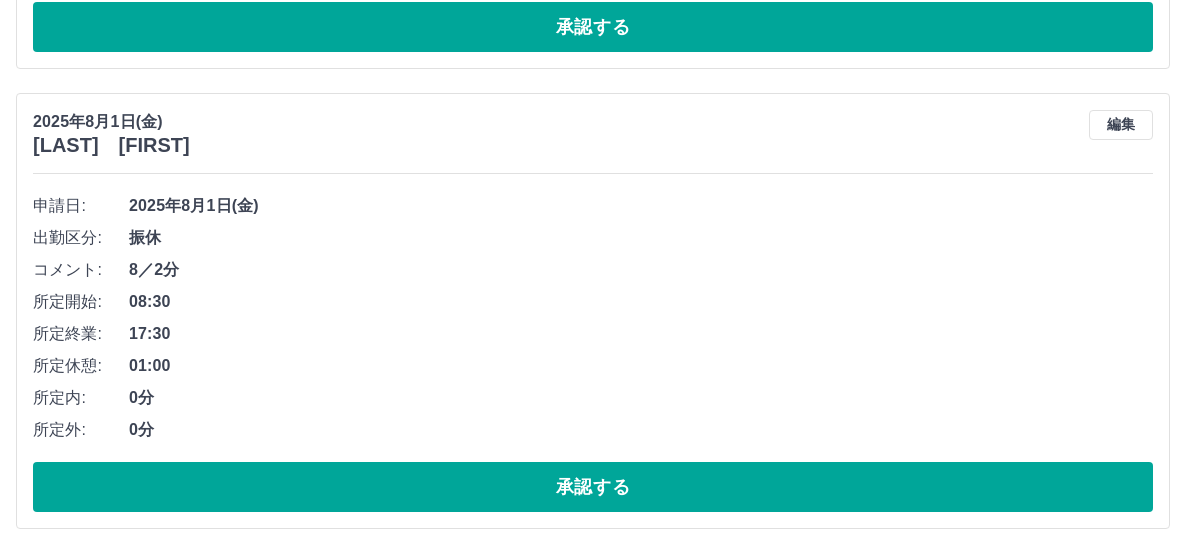 scroll, scrollTop: 6821, scrollLeft: 0, axis: vertical 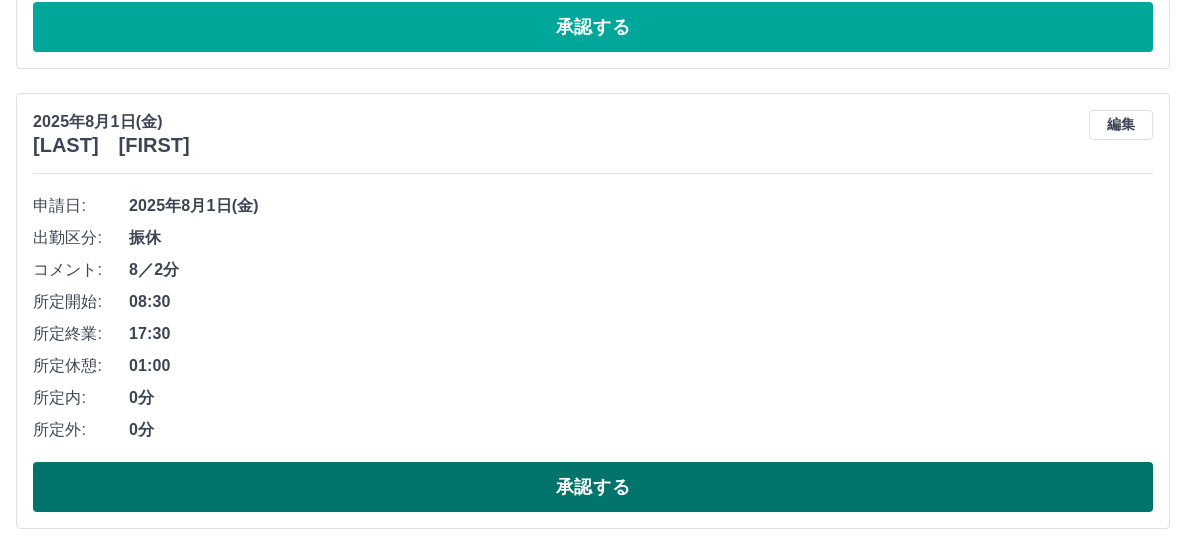 click on "承認する" at bounding box center (593, 487) 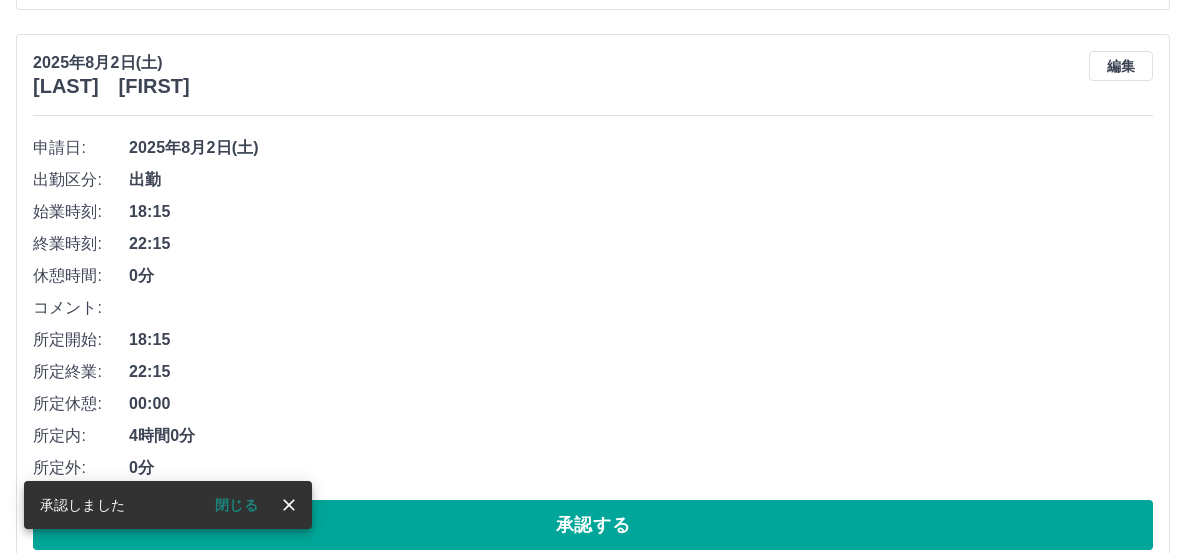 scroll, scrollTop: 6361, scrollLeft: 0, axis: vertical 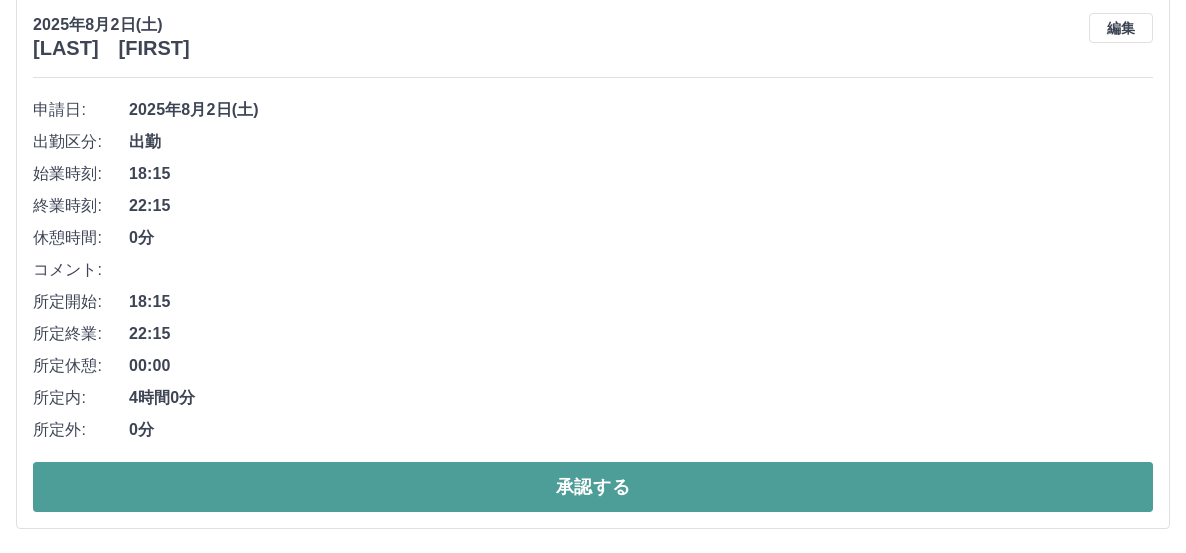 click on "承認する" at bounding box center (593, 487) 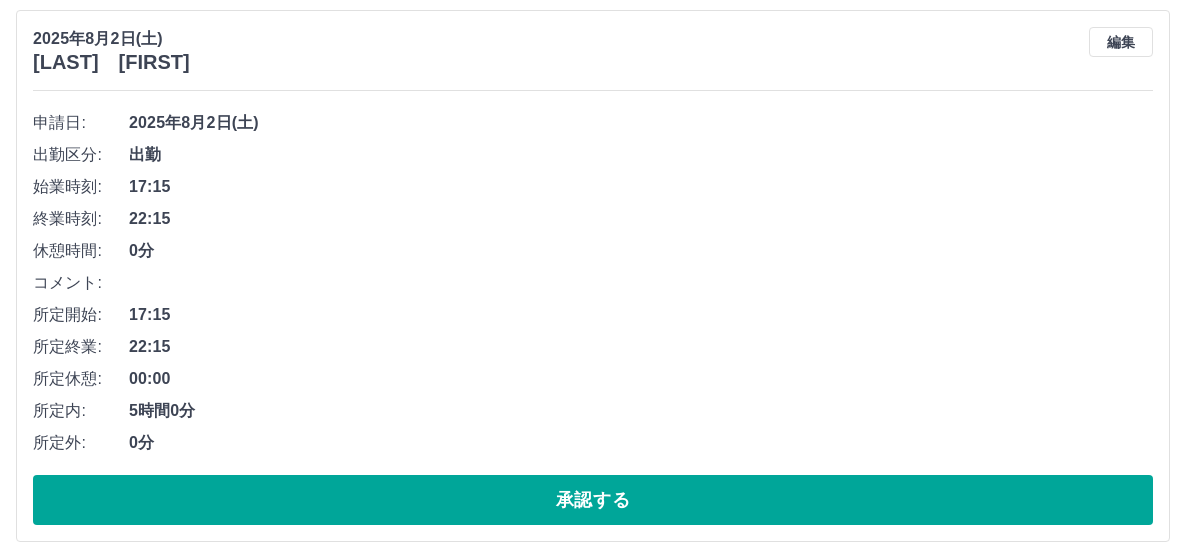 scroll, scrollTop: 5804, scrollLeft: 0, axis: vertical 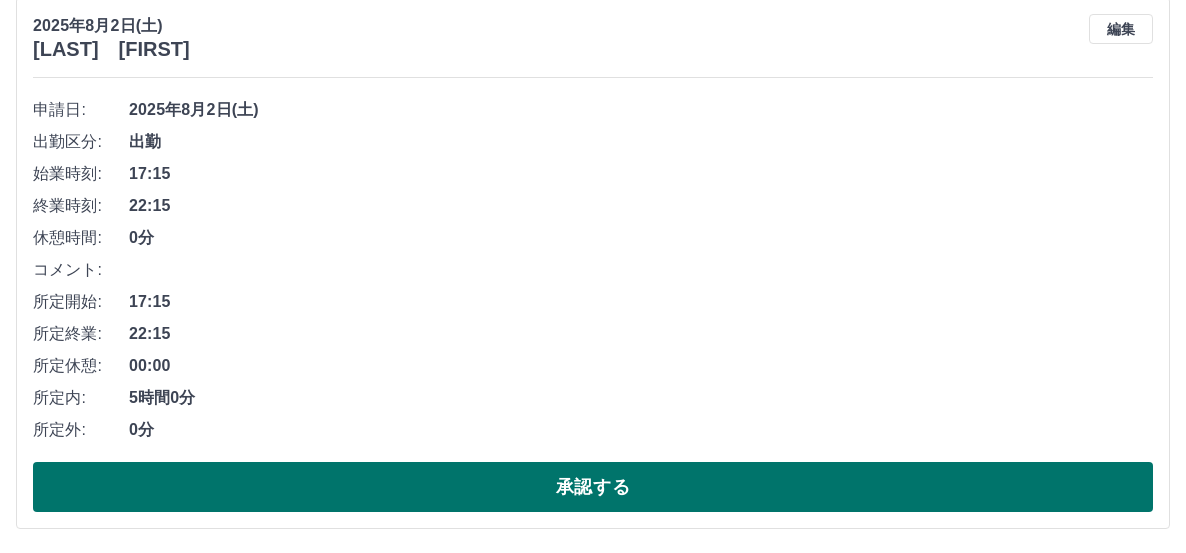 click on "承認する" at bounding box center (593, 487) 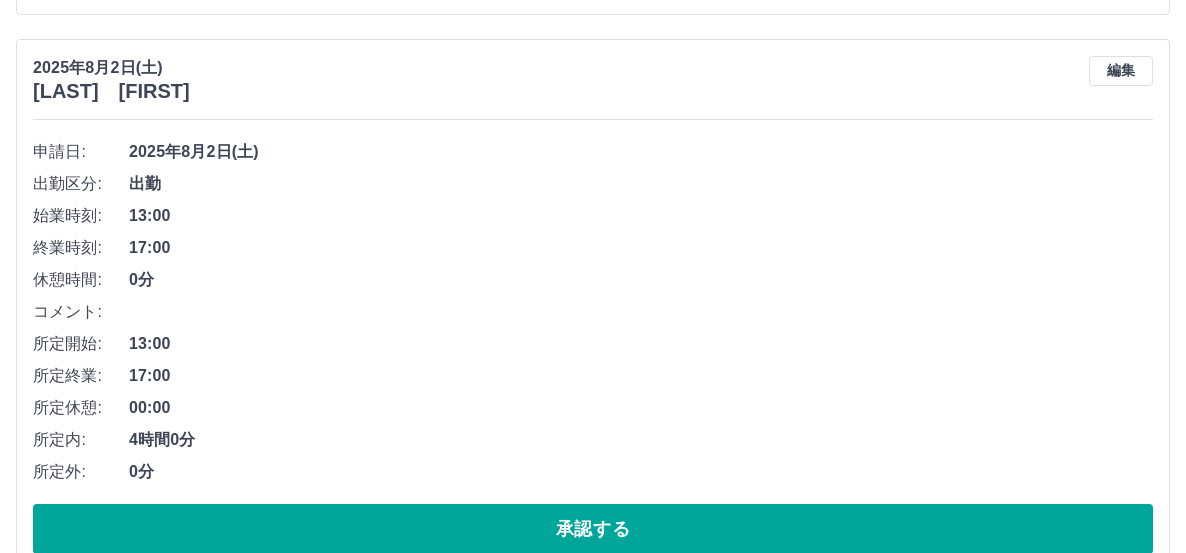 scroll, scrollTop: 5248, scrollLeft: 0, axis: vertical 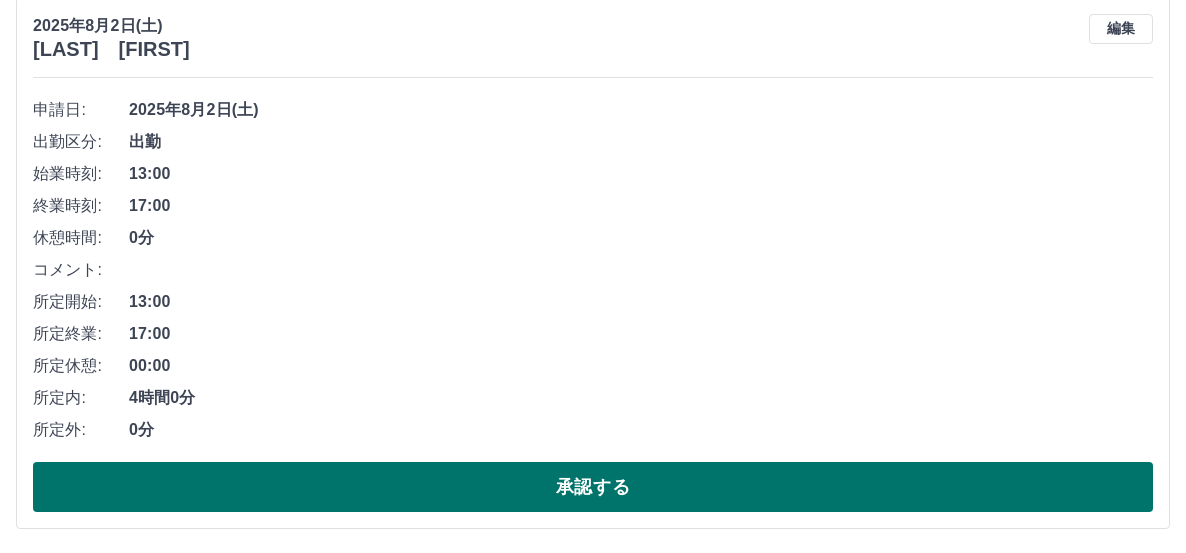 click on "承認する" at bounding box center [593, 487] 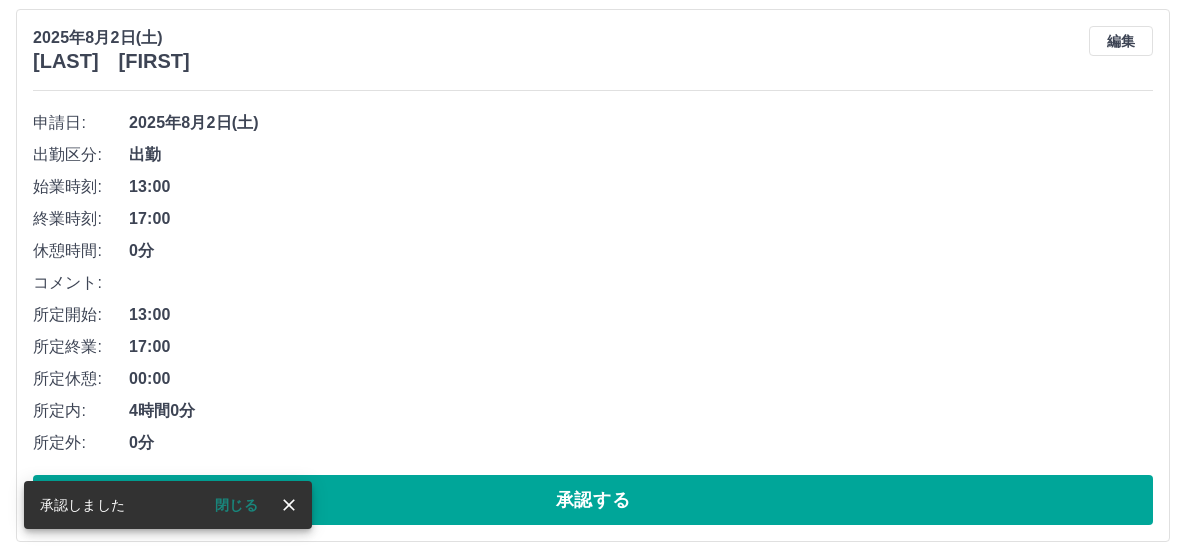 scroll, scrollTop: 4692, scrollLeft: 0, axis: vertical 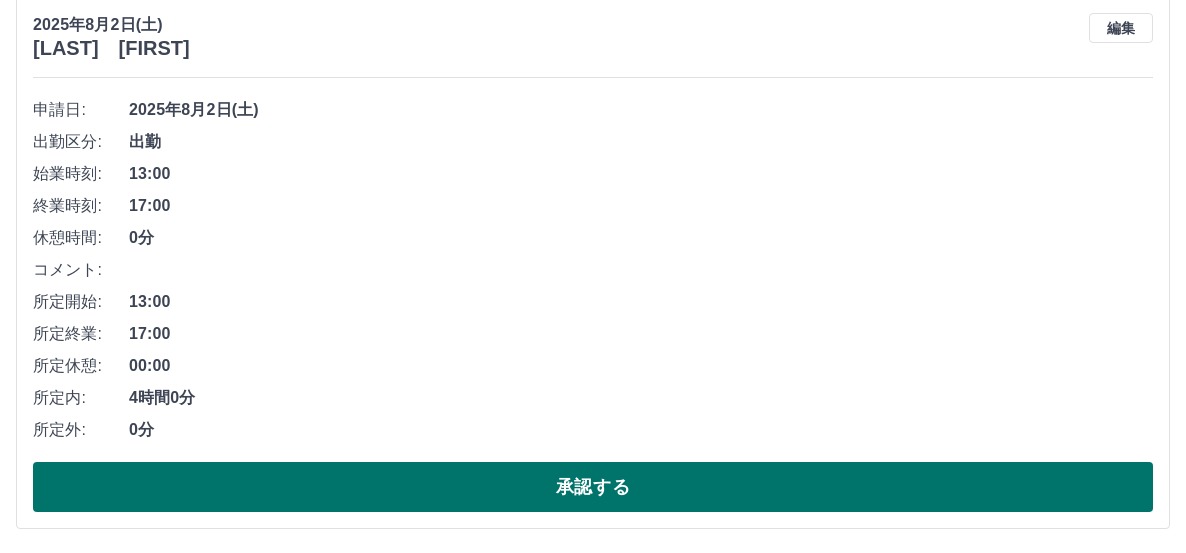 click on "承認する" at bounding box center (593, 487) 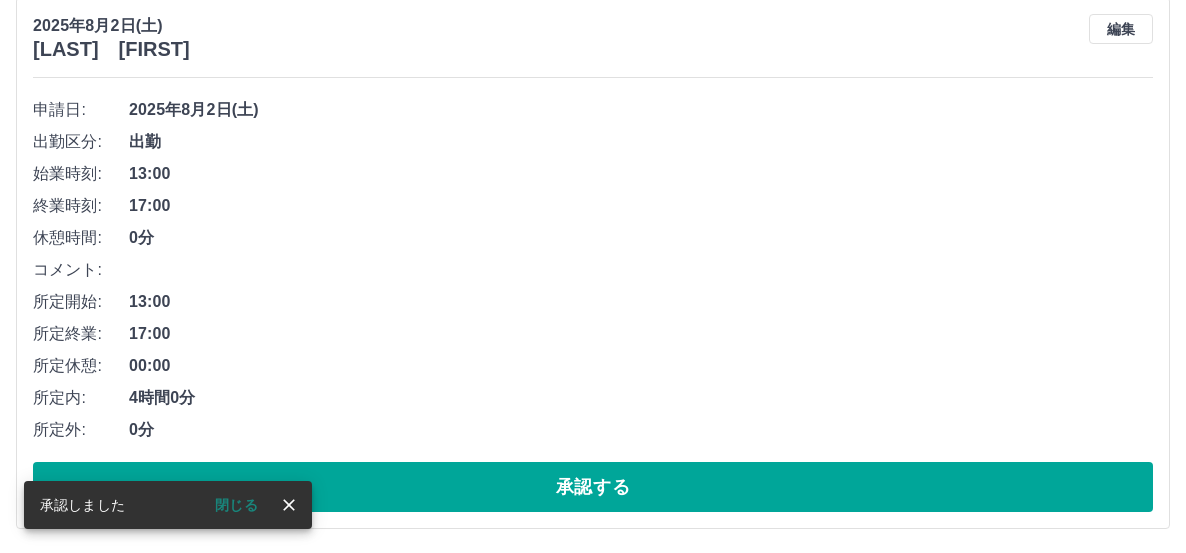scroll, scrollTop: 4135, scrollLeft: 0, axis: vertical 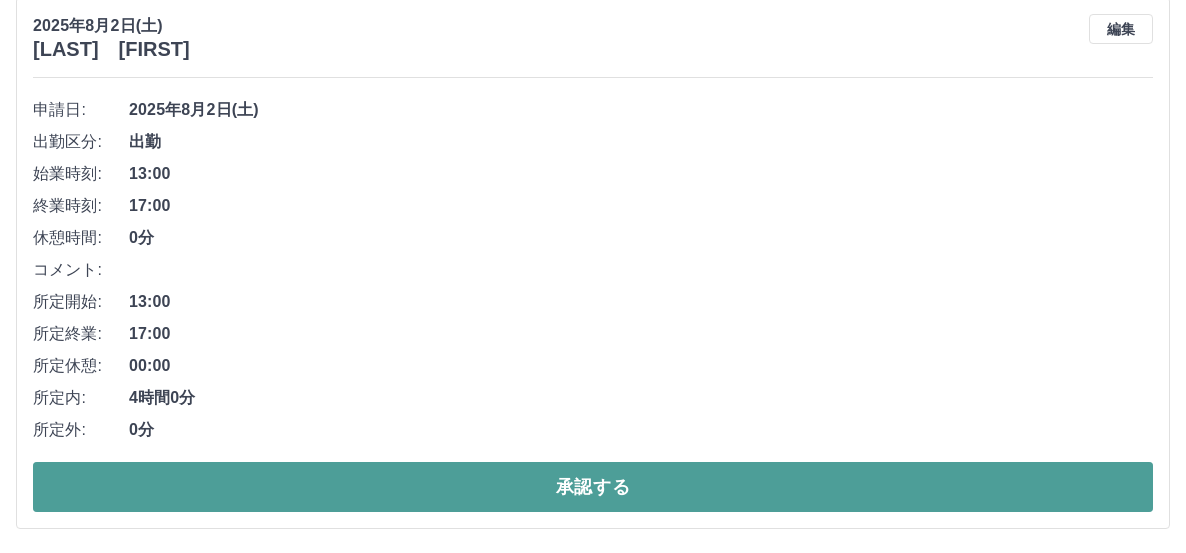 click on "承認する" at bounding box center (593, 487) 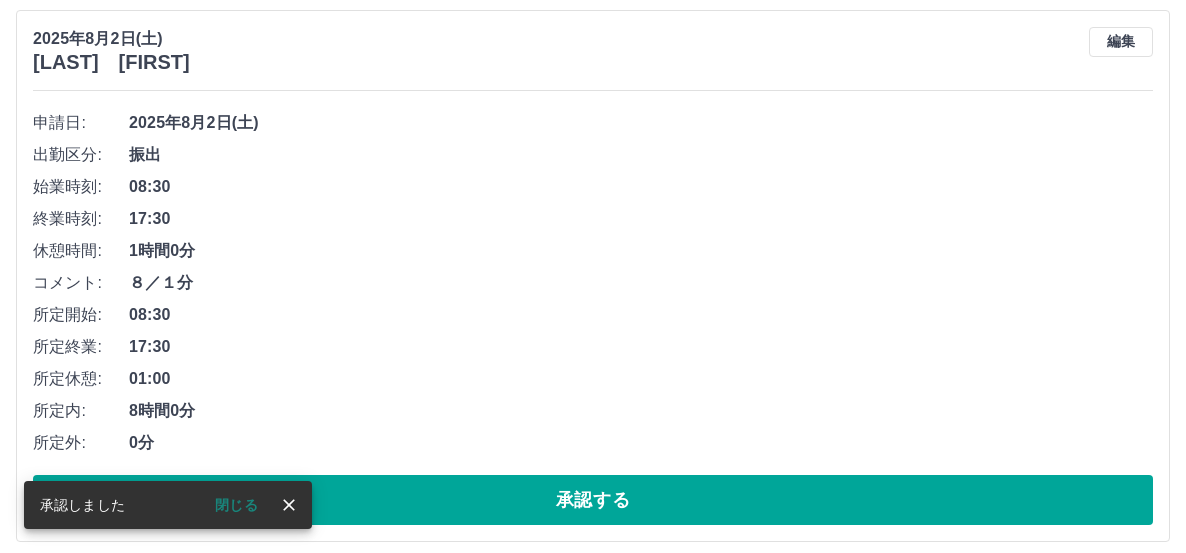 scroll, scrollTop: 3579, scrollLeft: 0, axis: vertical 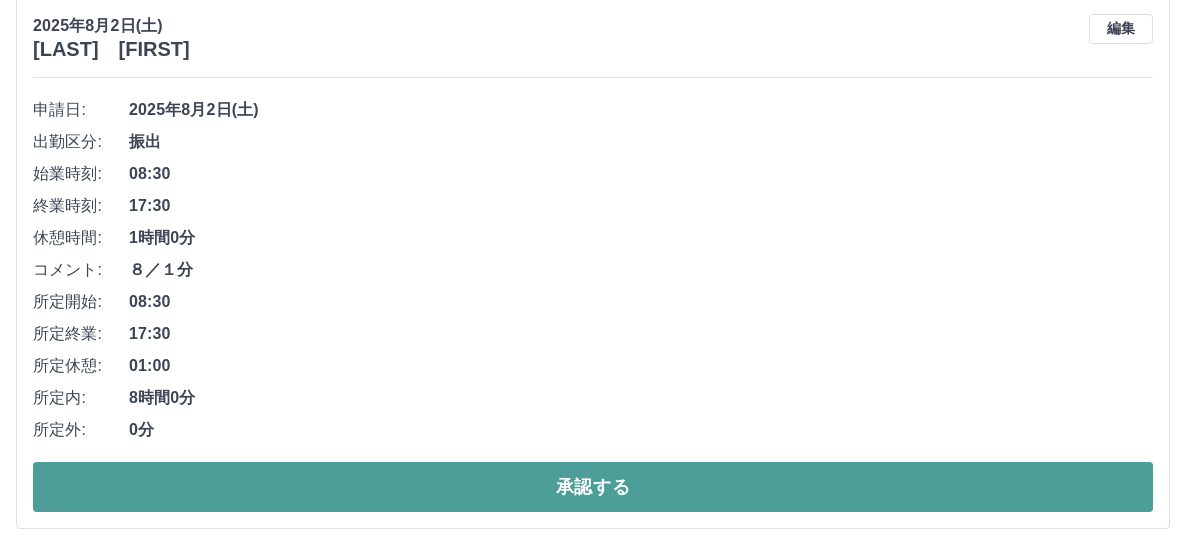 click on "承認する" at bounding box center (593, 487) 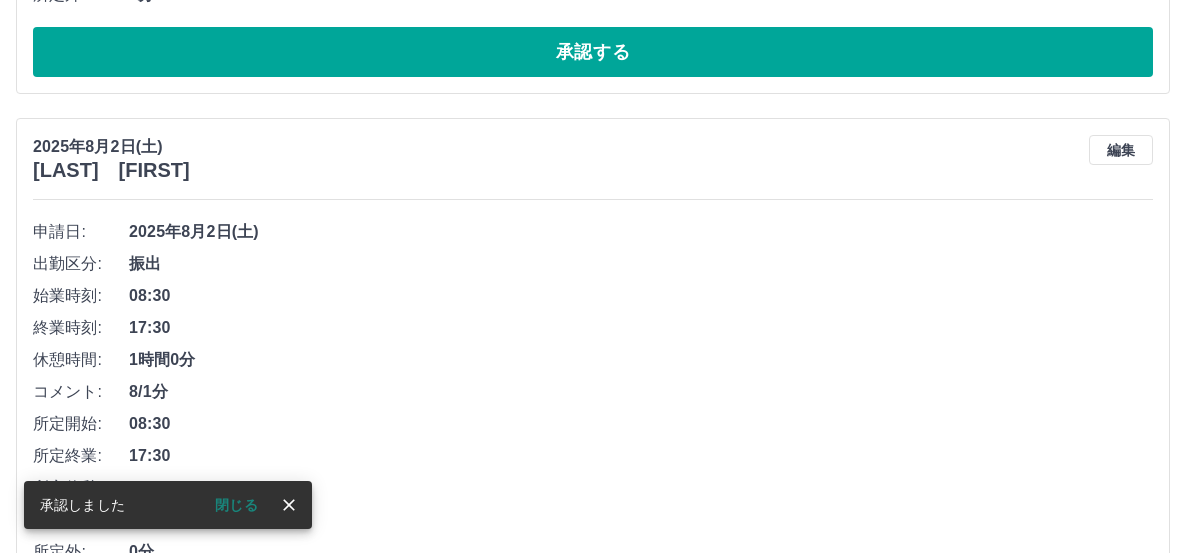 scroll, scrollTop: 3023, scrollLeft: 0, axis: vertical 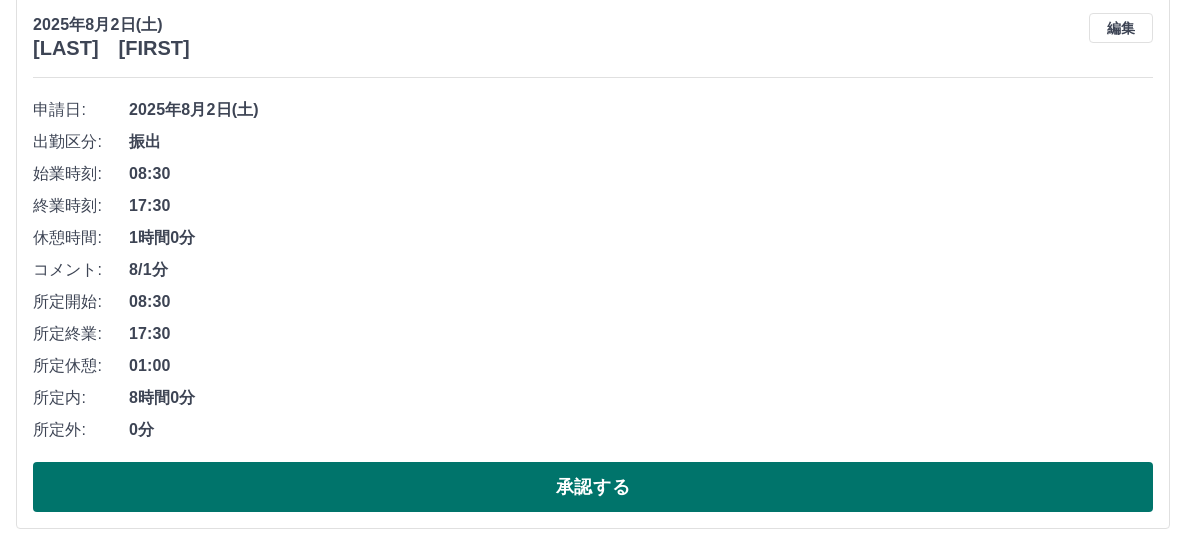 click on "承認する" at bounding box center [593, 487] 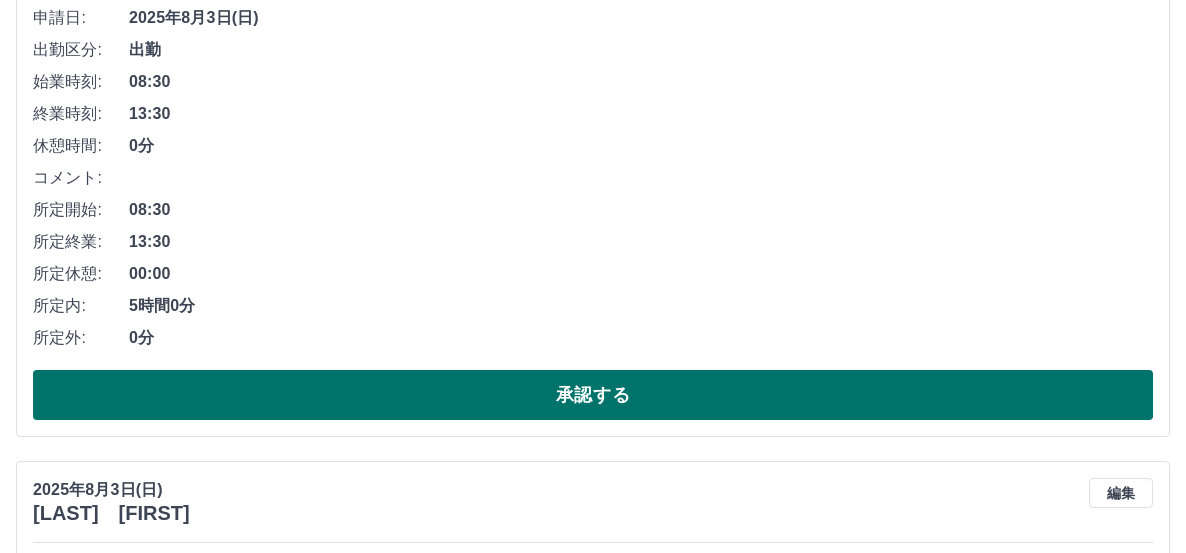 scroll, scrollTop: 766, scrollLeft: 0, axis: vertical 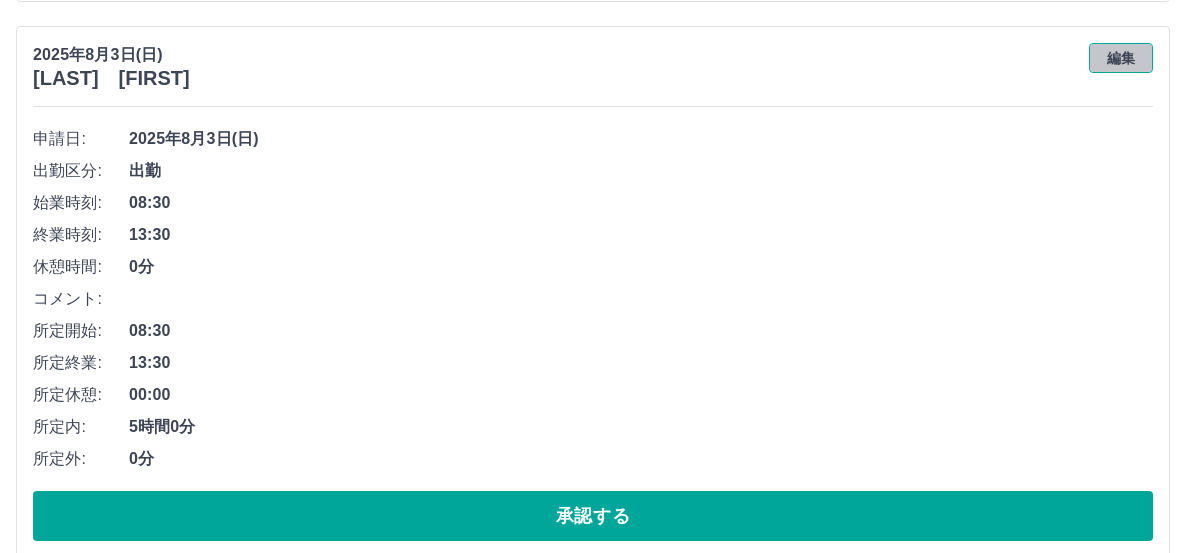 click on "編集" at bounding box center [1121, 58] 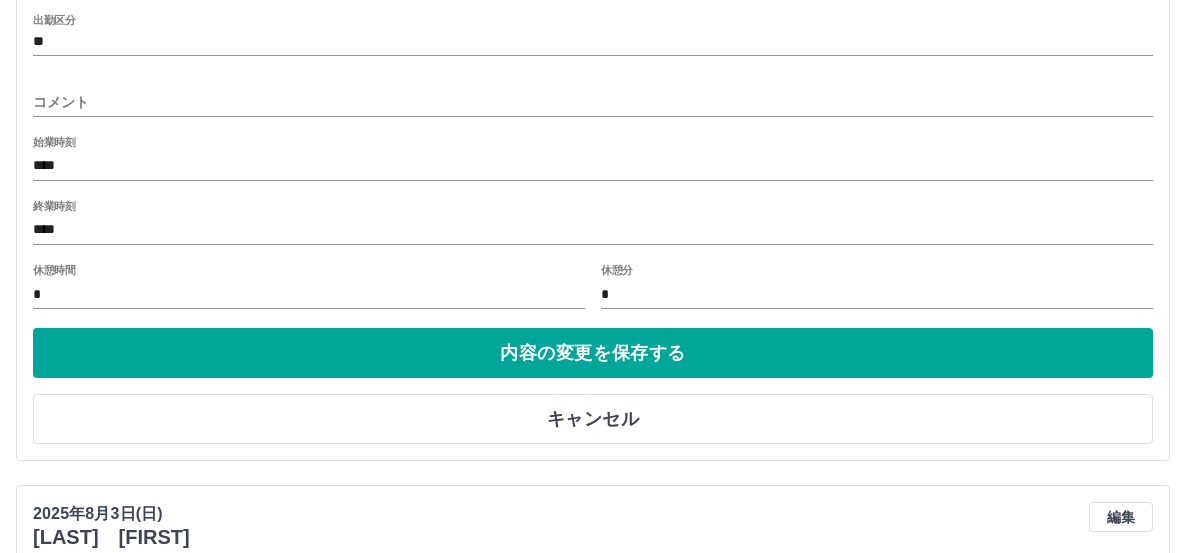 scroll, scrollTop: 766, scrollLeft: 0, axis: vertical 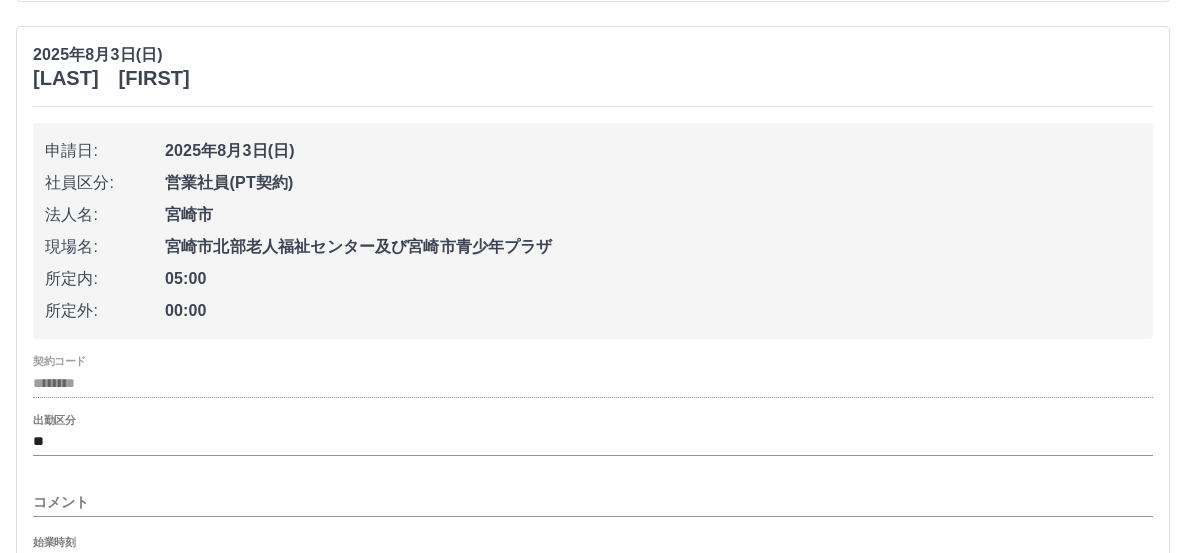 click on "2025年8月3日(日) 田中　正人" at bounding box center (593, 66) 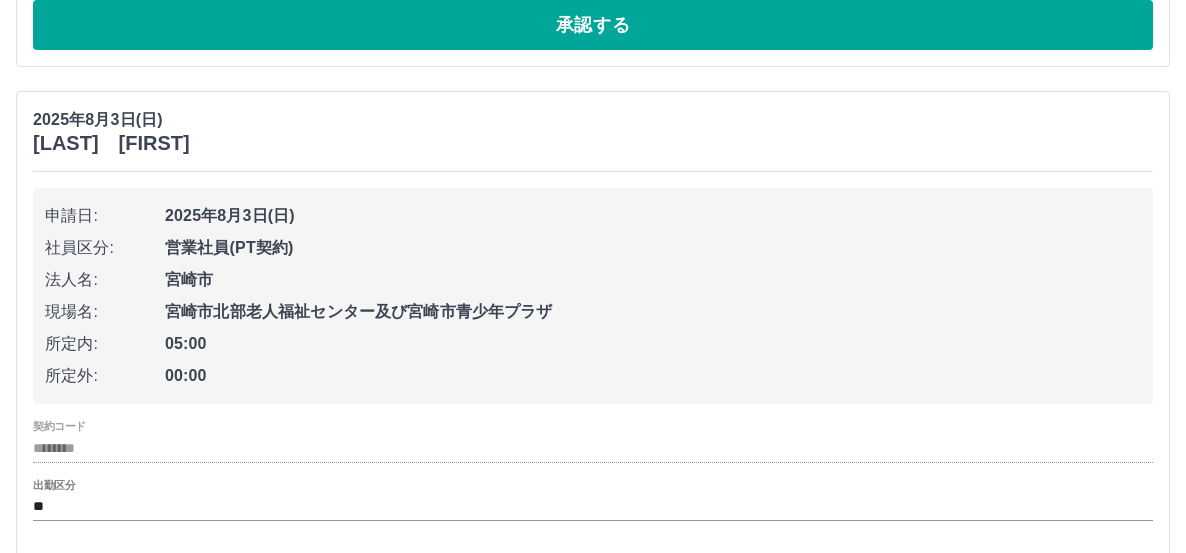 scroll, scrollTop: 666, scrollLeft: 0, axis: vertical 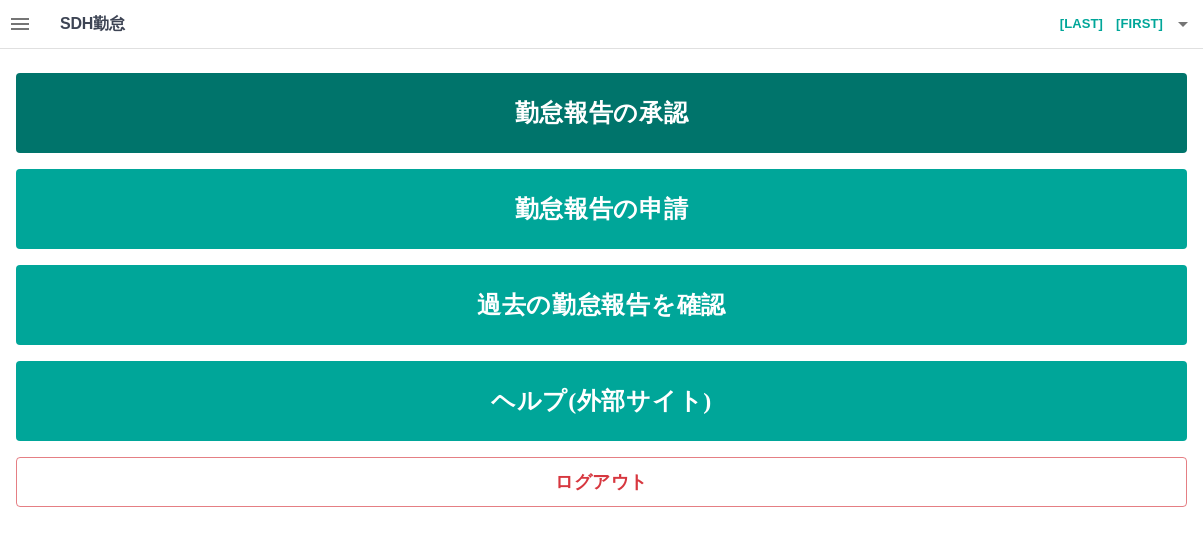 click on "勤怠報告の承認" at bounding box center (601, 113) 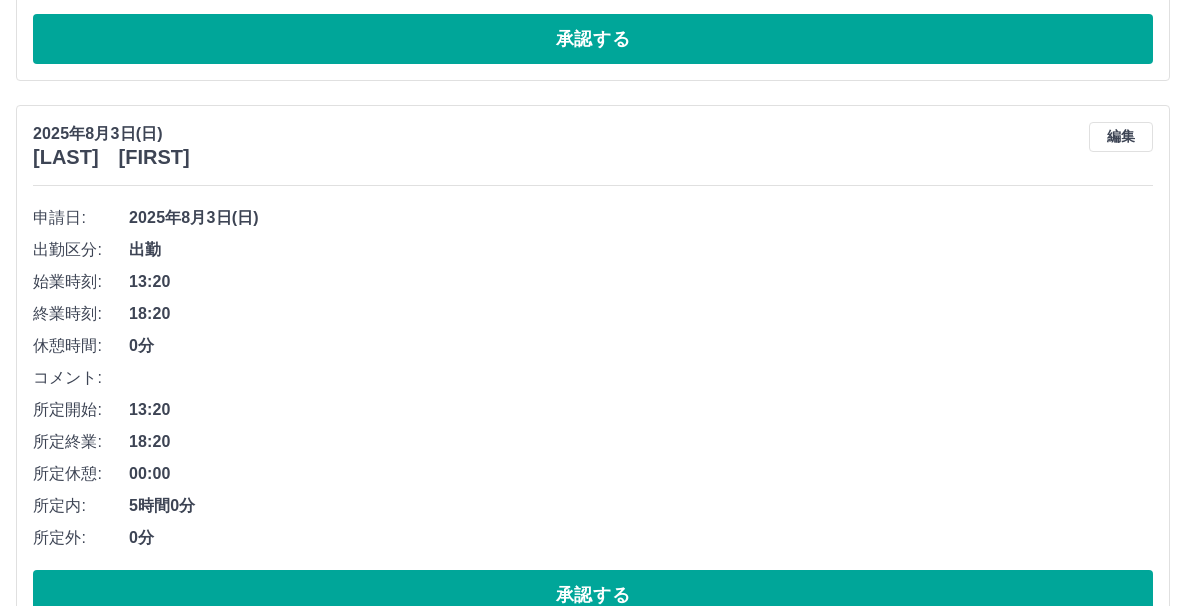 scroll, scrollTop: 1900, scrollLeft: 0, axis: vertical 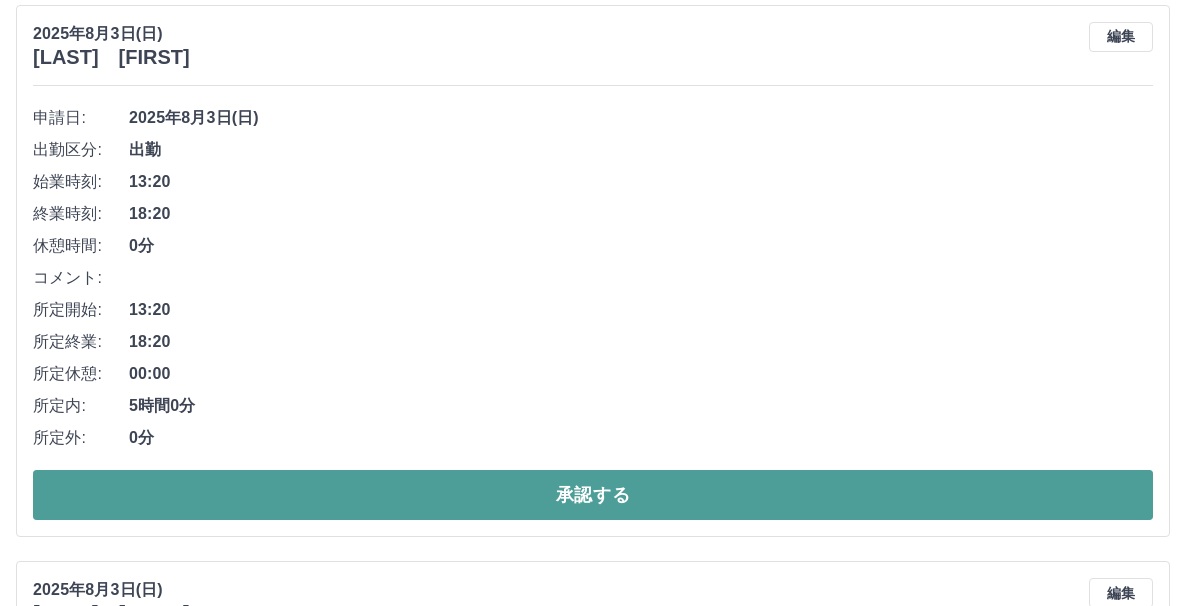 click on "承認する" at bounding box center [593, 495] 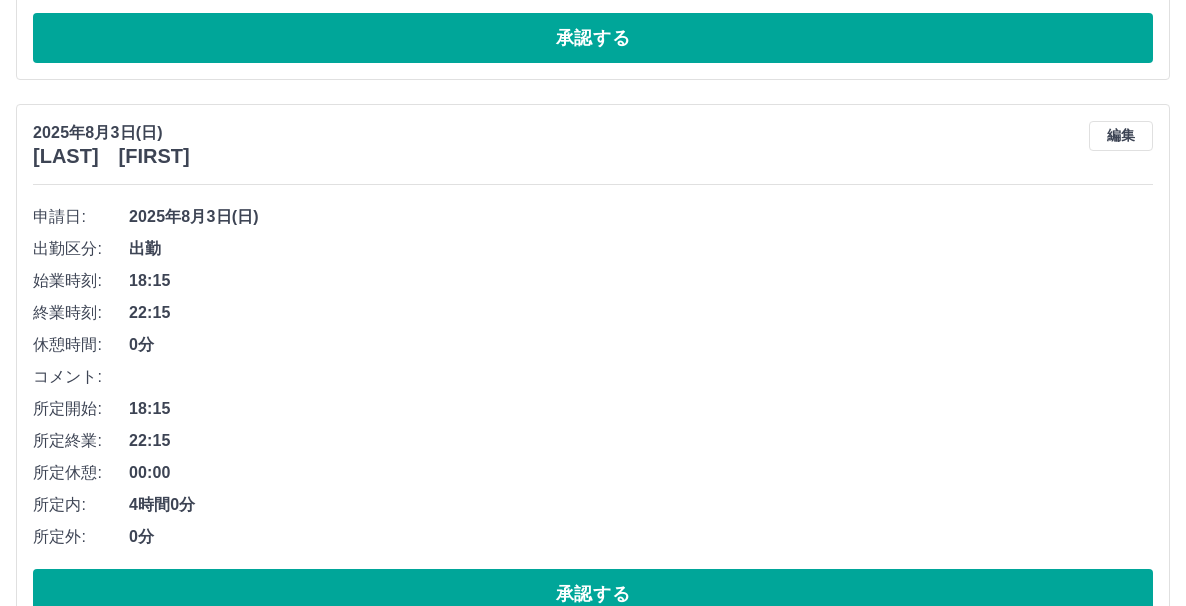 scroll, scrollTop: 1857, scrollLeft: 0, axis: vertical 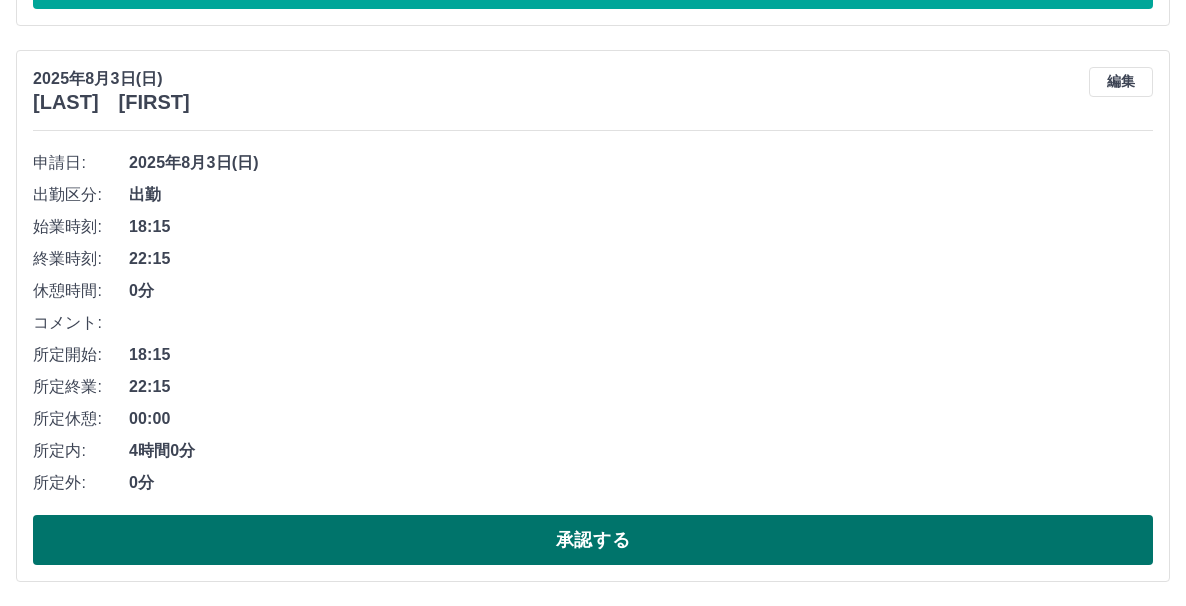 click on "承認する" at bounding box center [593, 540] 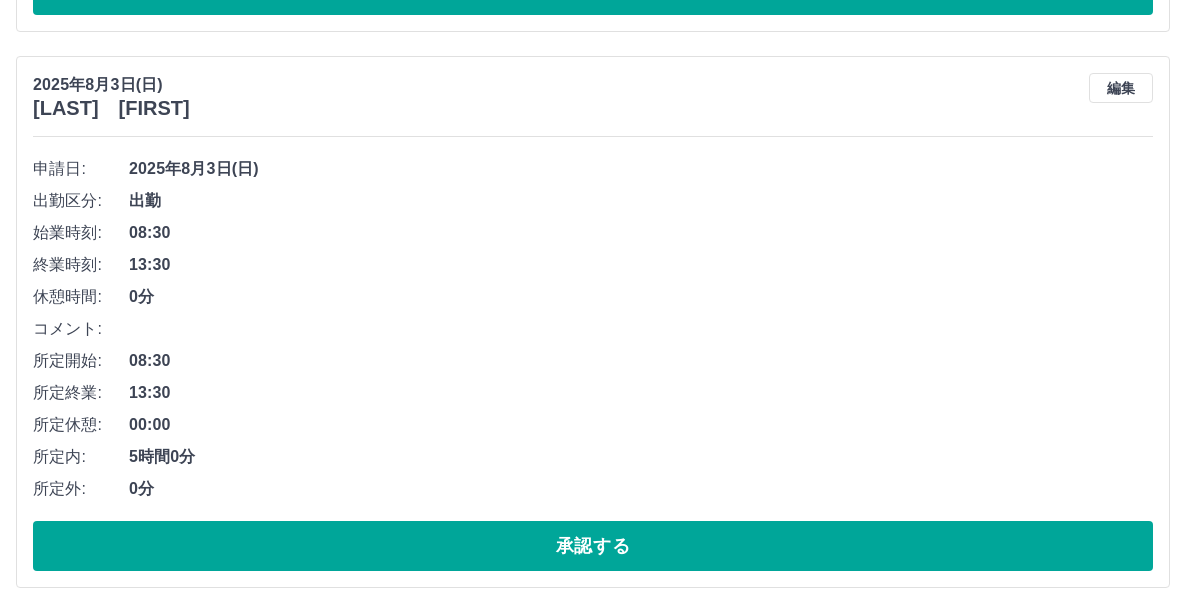 scroll, scrollTop: 701, scrollLeft: 0, axis: vertical 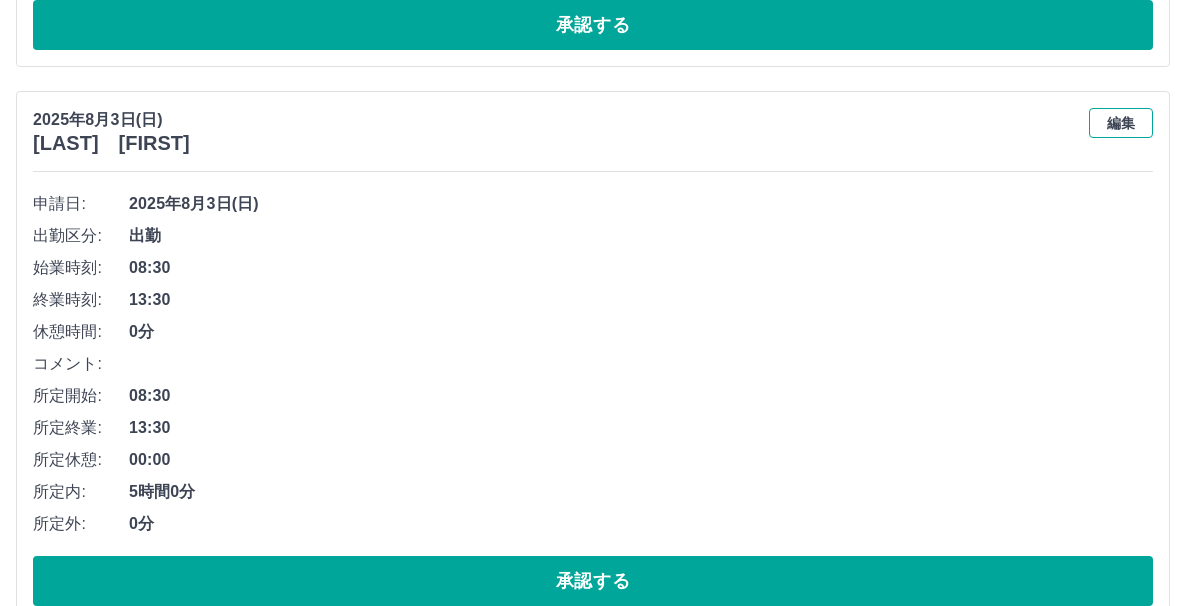 click on "編集" at bounding box center [1121, 123] 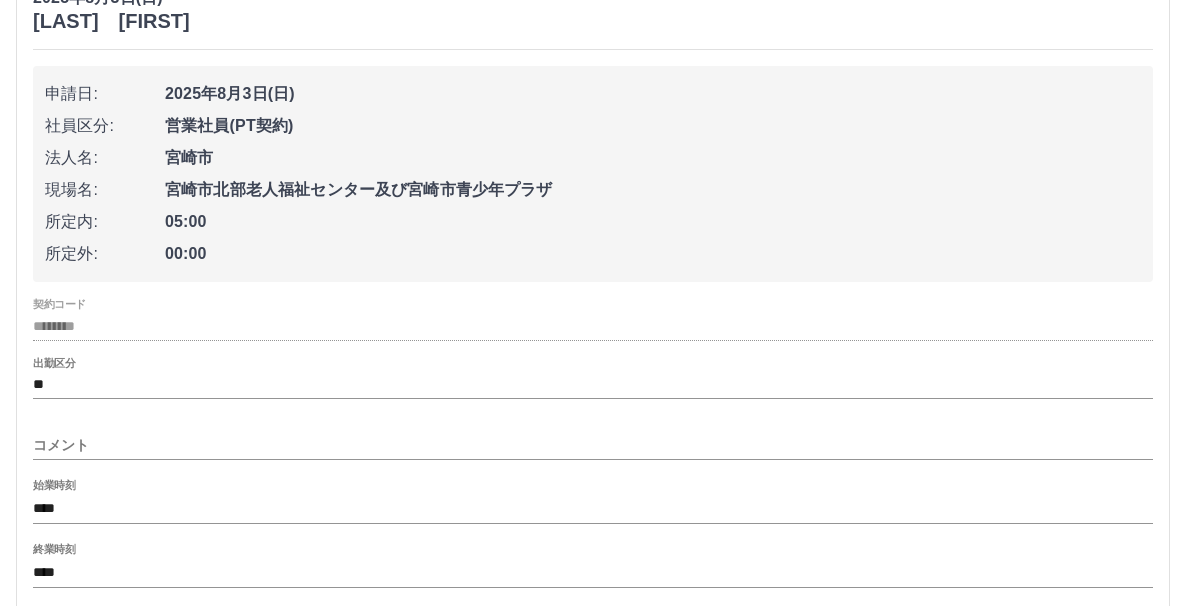 scroll, scrollTop: 701, scrollLeft: 0, axis: vertical 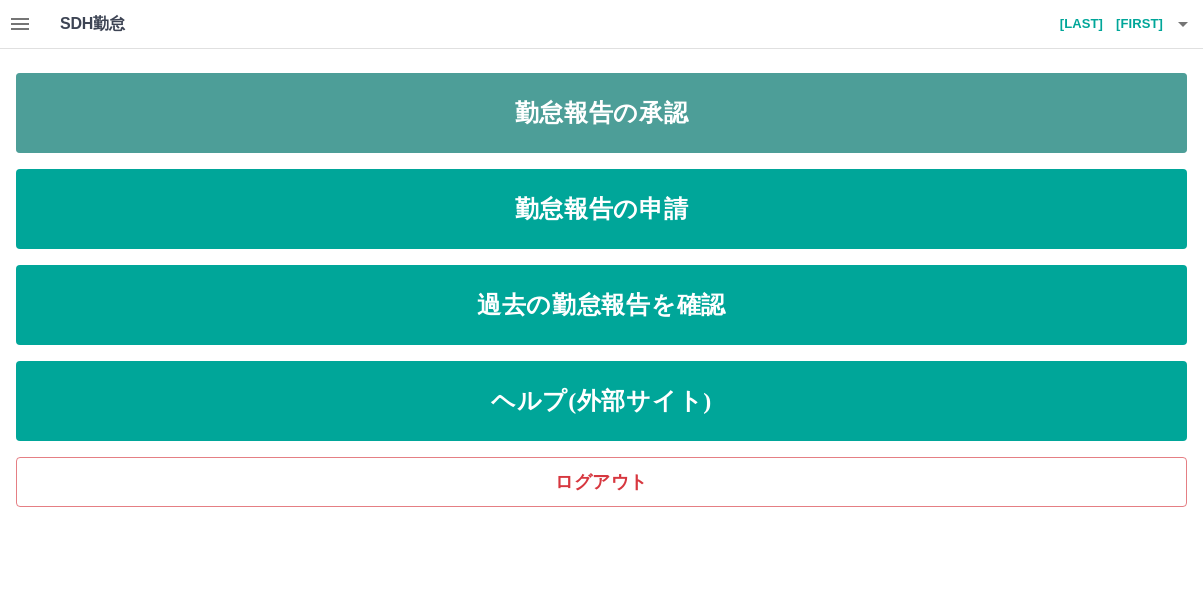 click on "勤怠報告の承認" at bounding box center (601, 113) 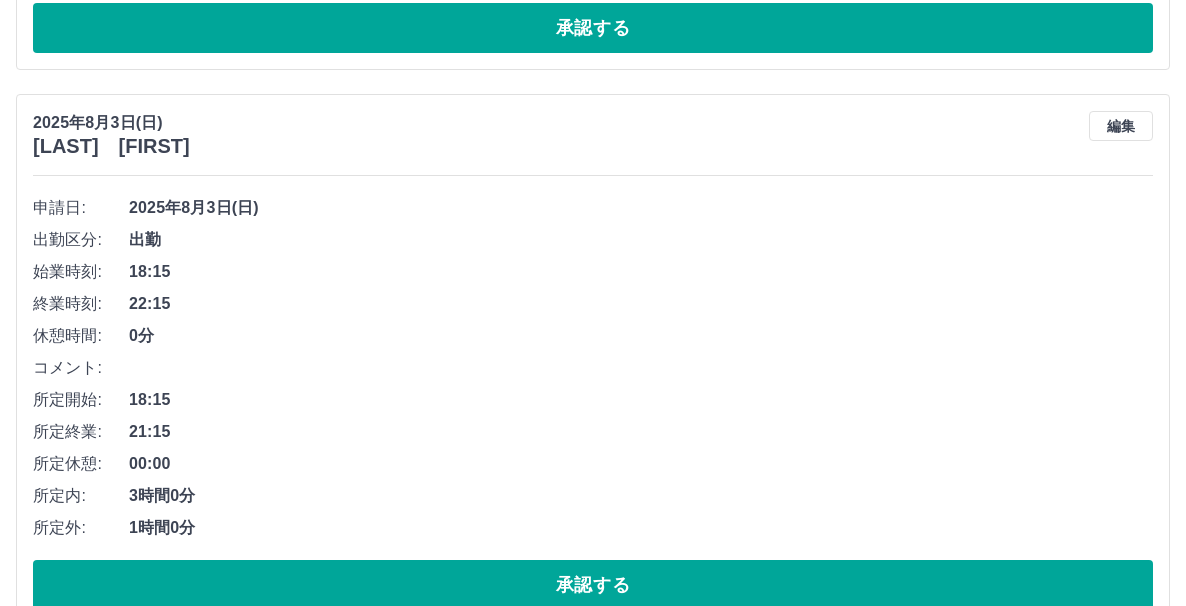 scroll, scrollTop: 1301, scrollLeft: 0, axis: vertical 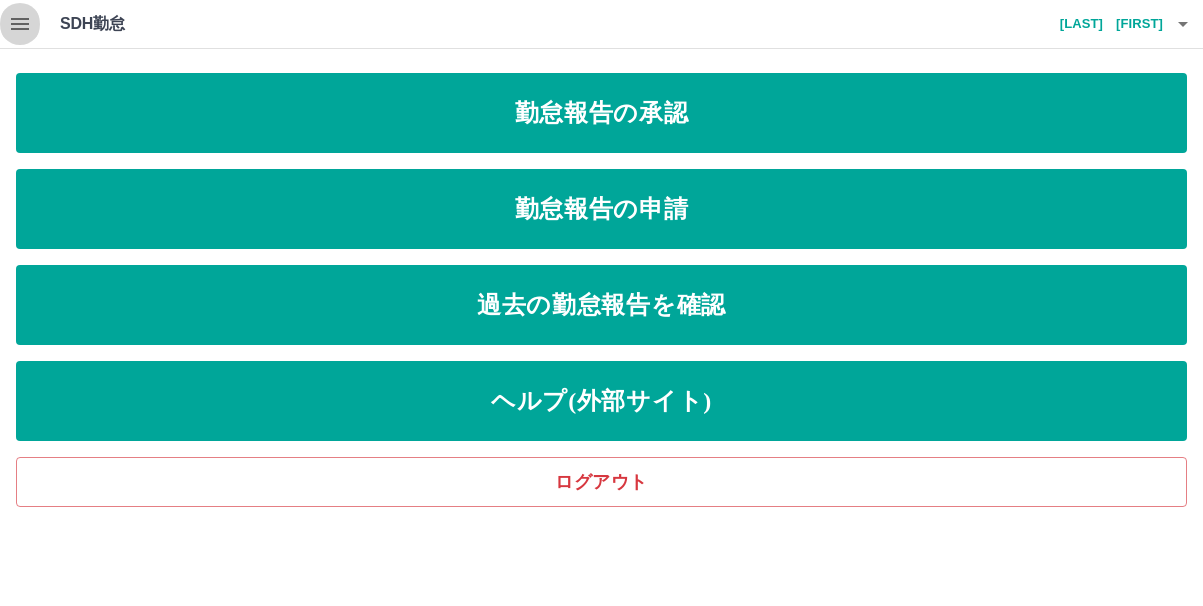 click 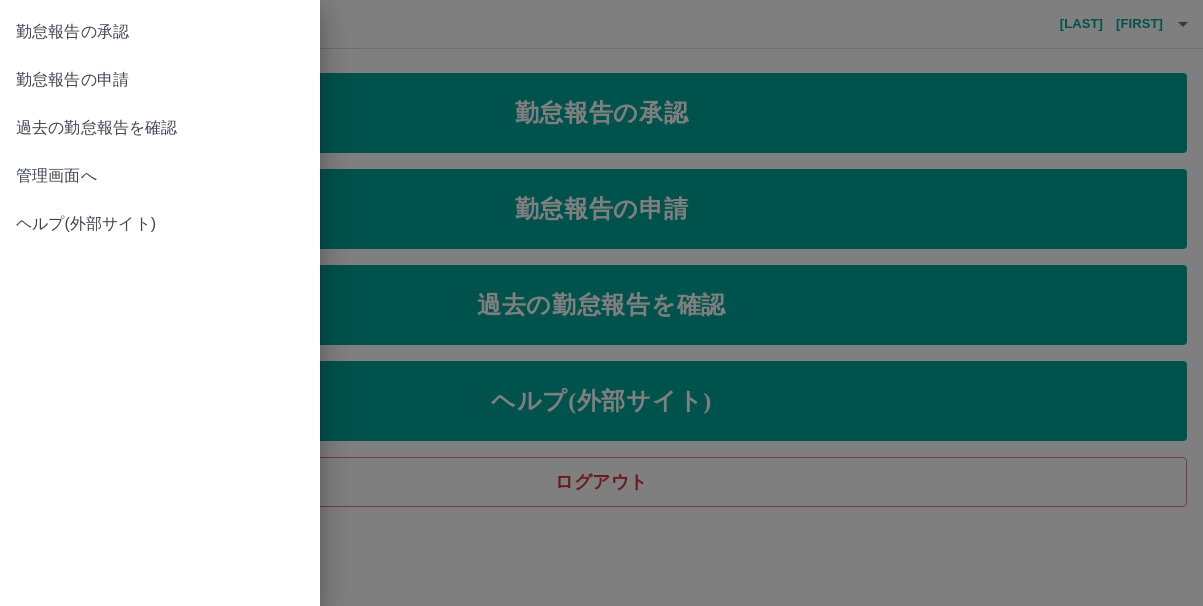 click on "管理画面へ" at bounding box center [160, 176] 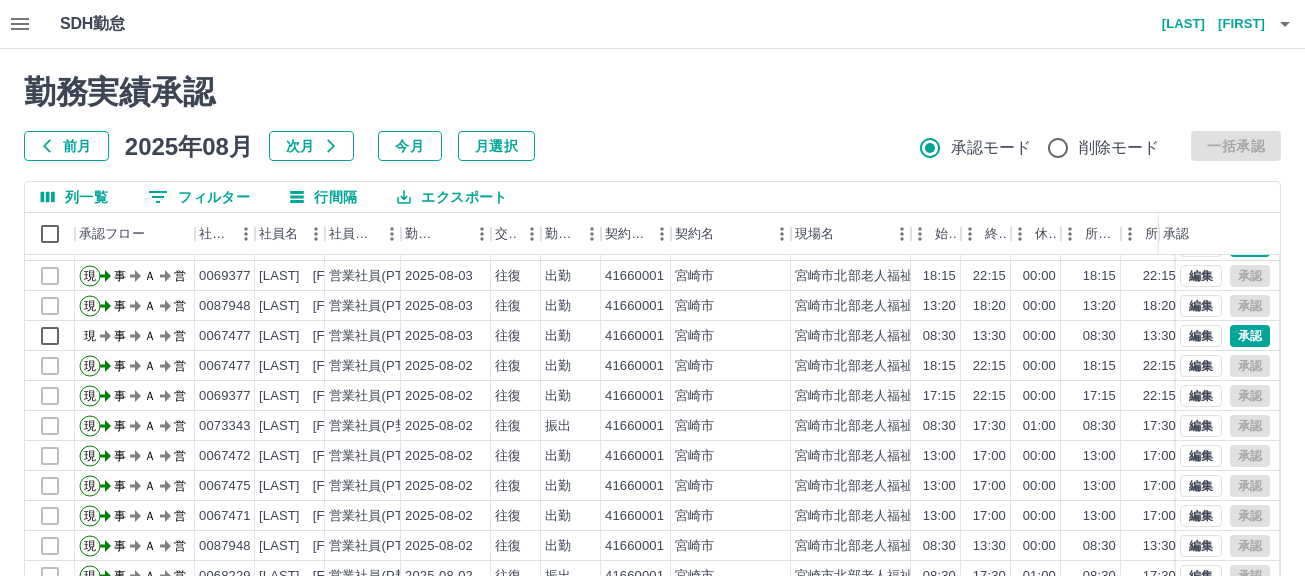 scroll, scrollTop: 104, scrollLeft: 0, axis: vertical 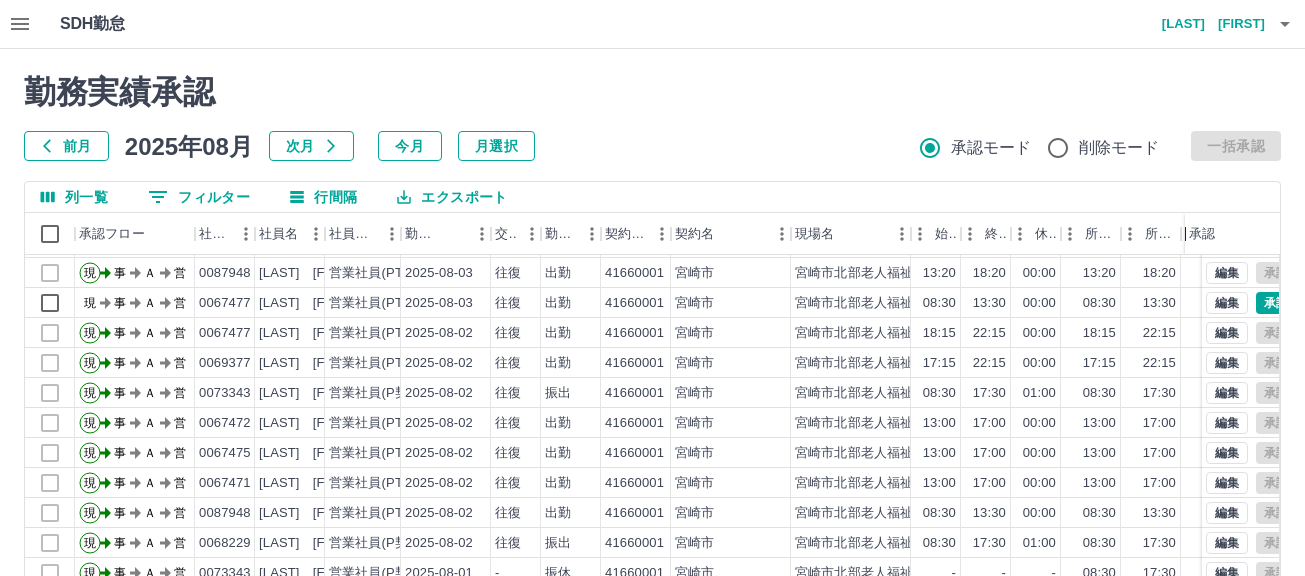 drag, startPoint x: 1161, startPoint y: 224, endPoint x: 1187, endPoint y: 216, distance: 27.202942 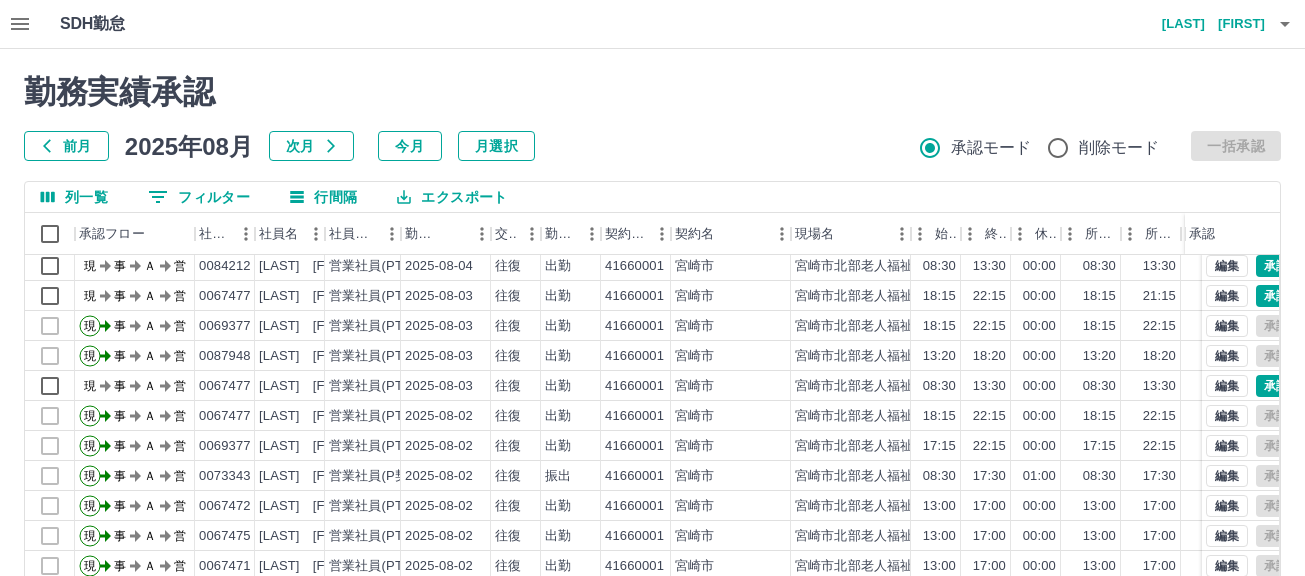scroll, scrollTop: 0, scrollLeft: 0, axis: both 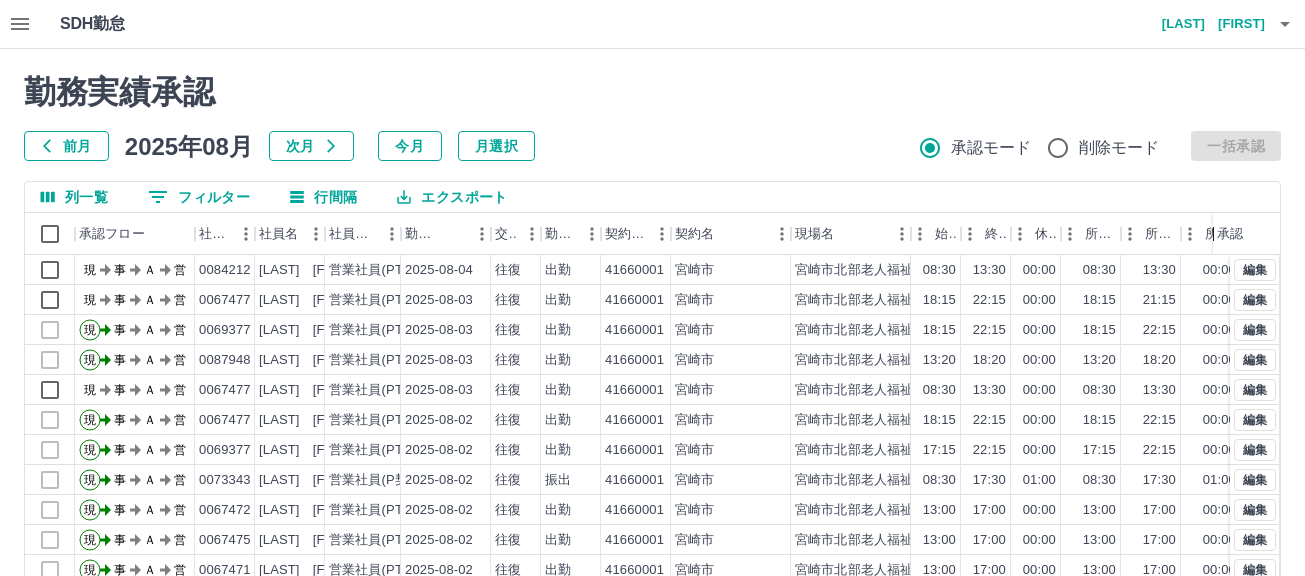drag, startPoint x: 1186, startPoint y: 229, endPoint x: 1233, endPoint y: 225, distance: 47.169907 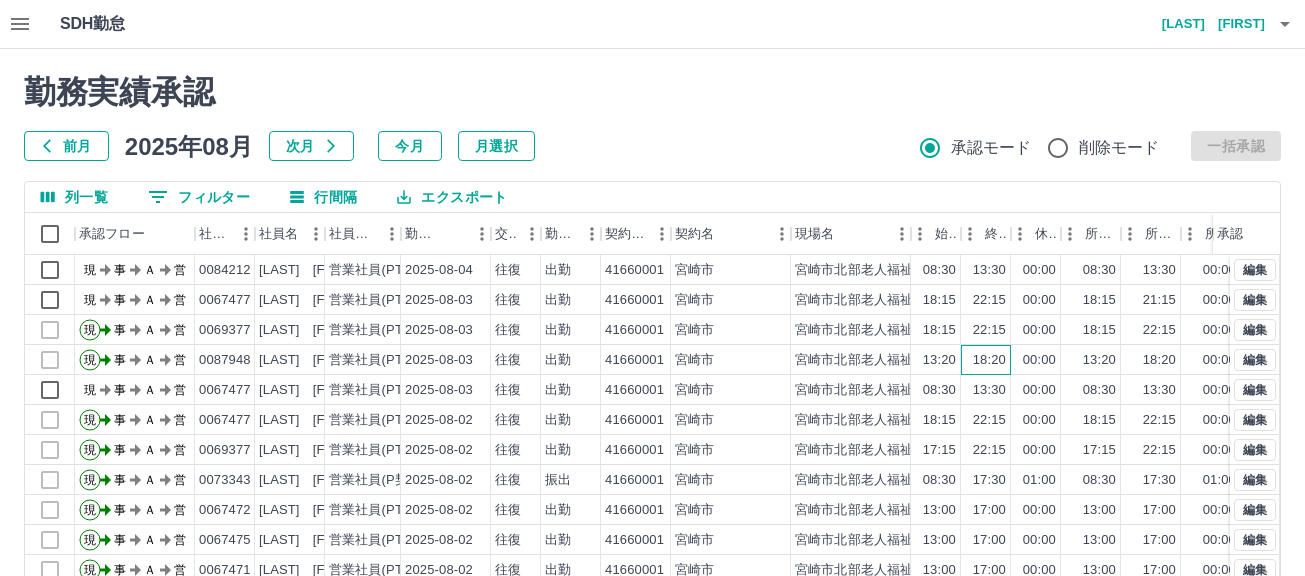 click on "18:20" at bounding box center (986, 360) 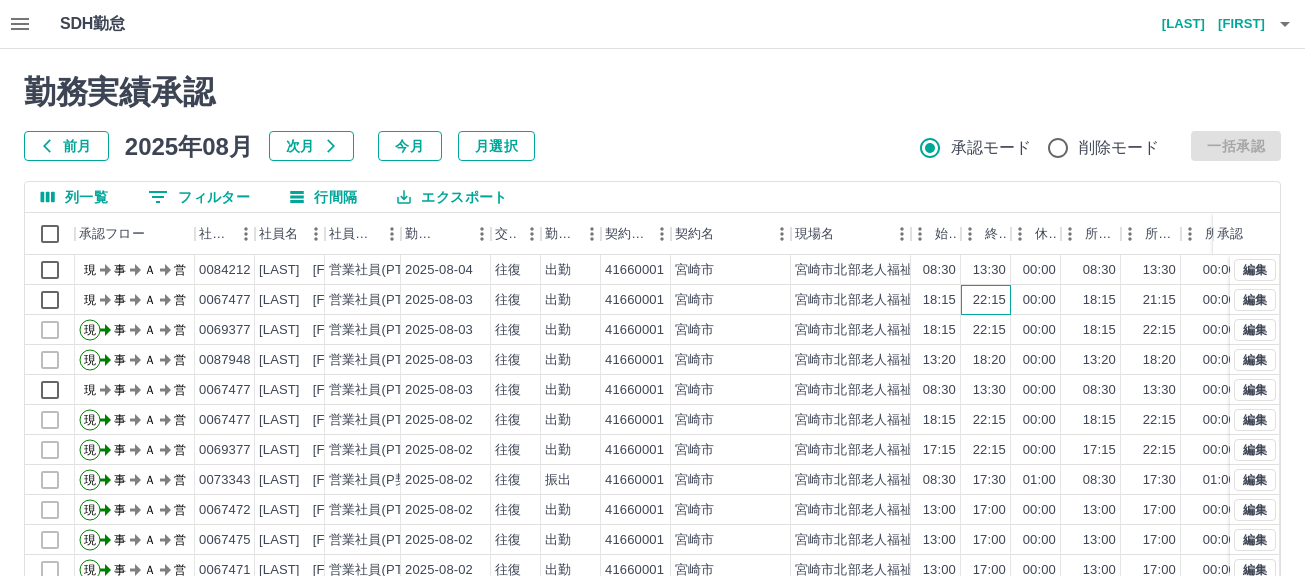 click on "22:15" at bounding box center (989, 300) 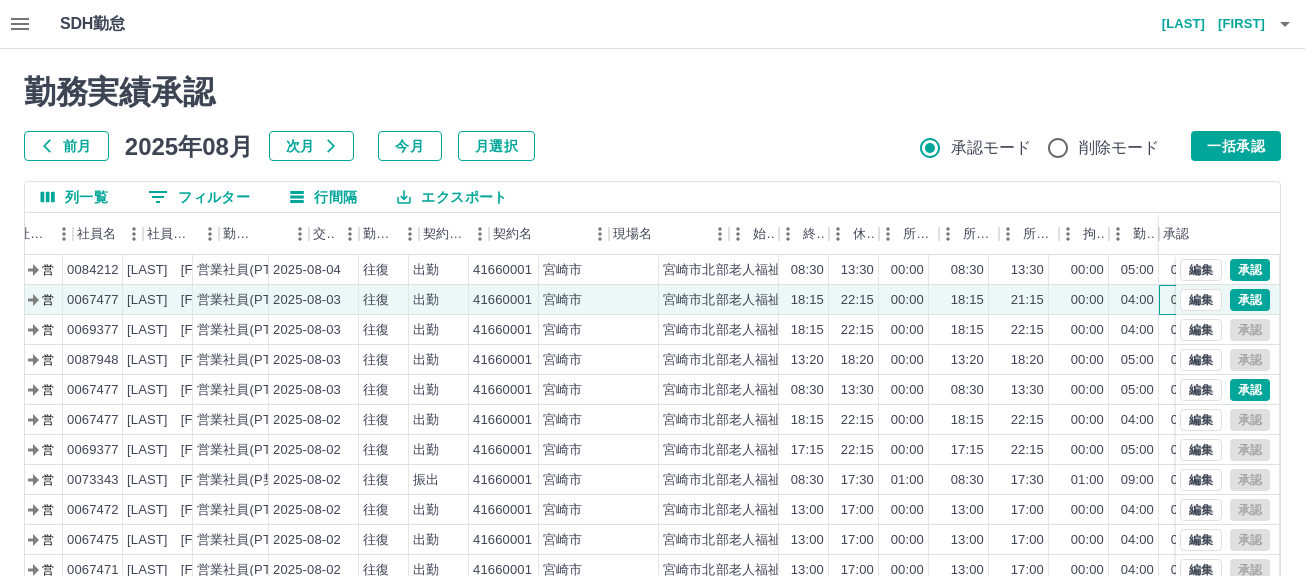 scroll, scrollTop: 0, scrollLeft: 182, axis: horizontal 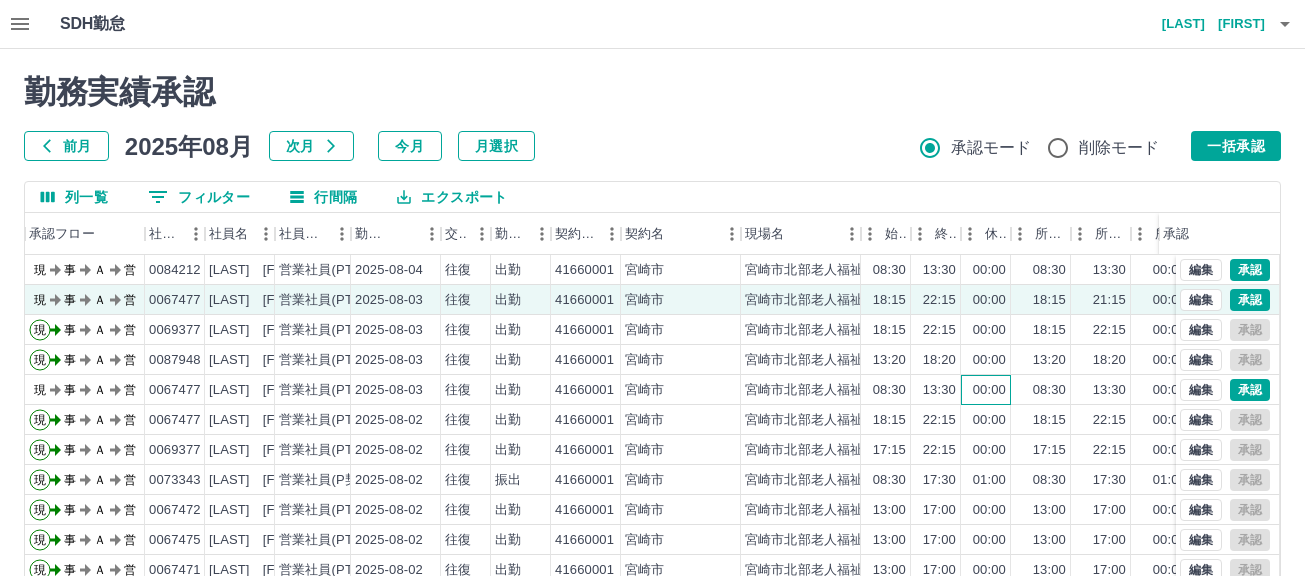 click on "00:00" at bounding box center (989, 390) 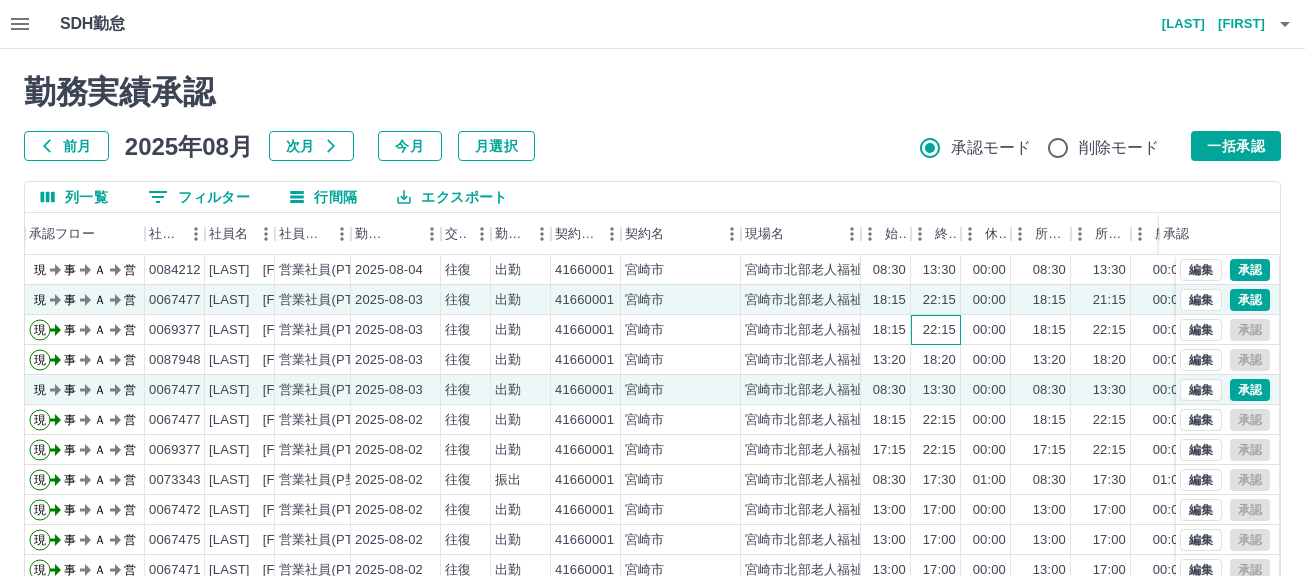 click on "22:15" at bounding box center [939, 330] 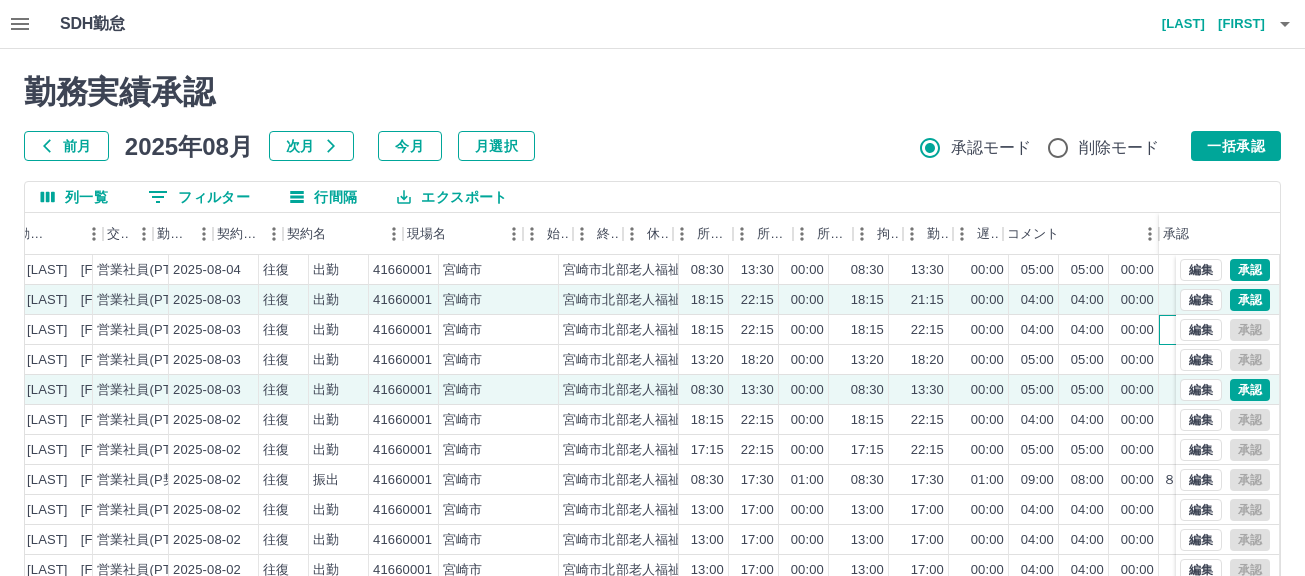 scroll, scrollTop: 0, scrollLeft: 388, axis: horizontal 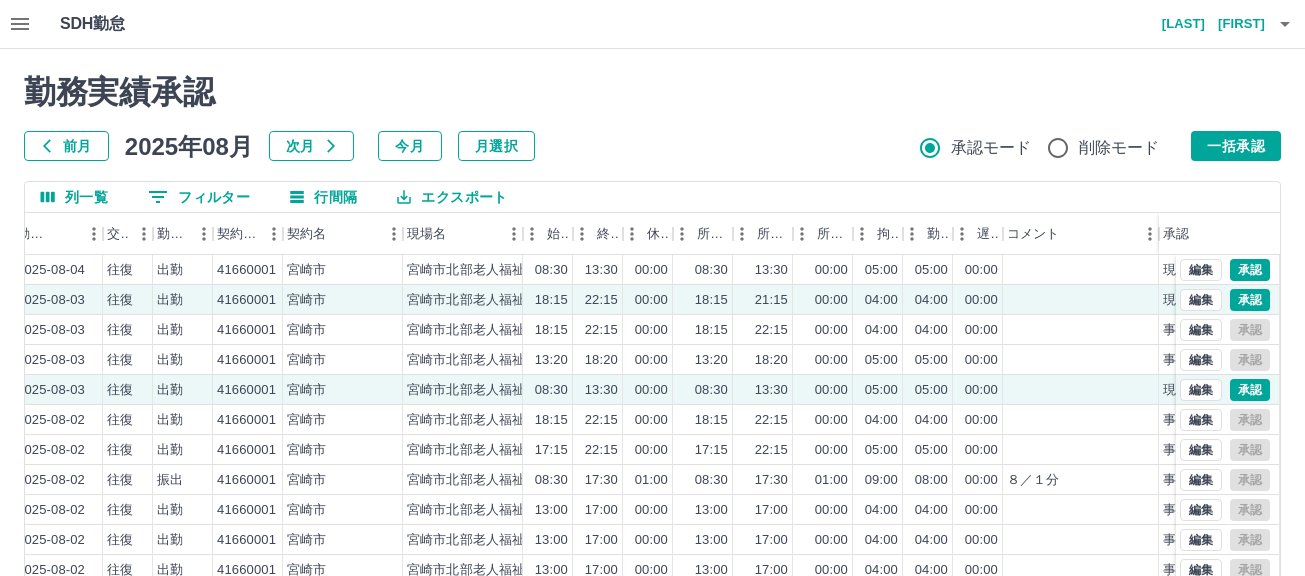 click 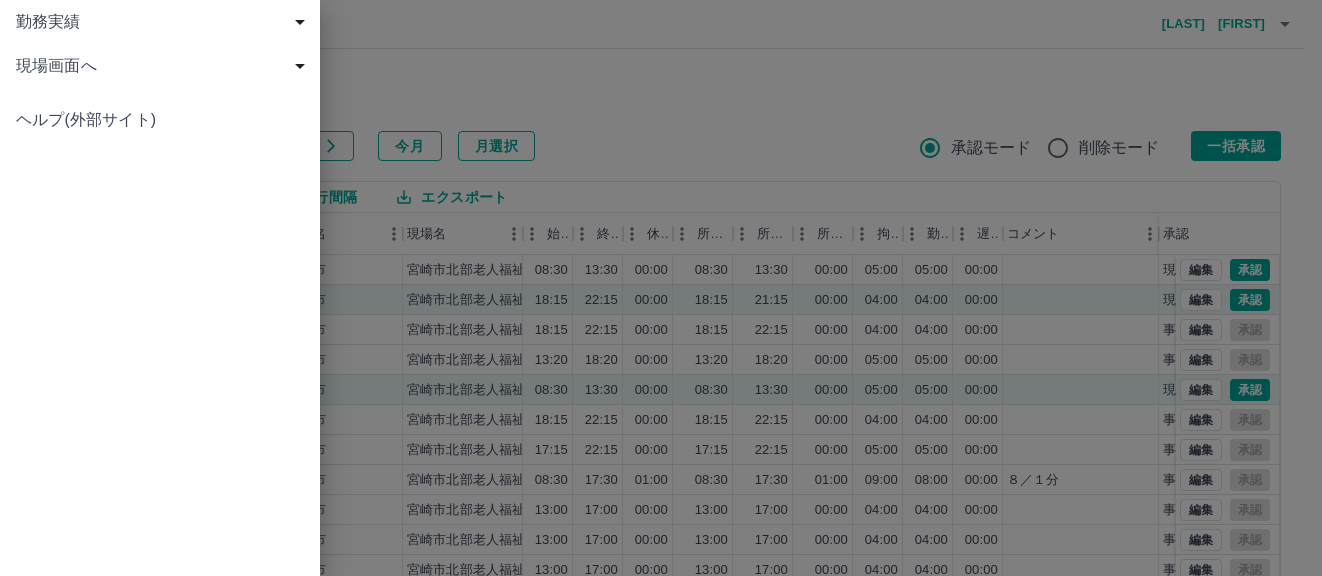 click on "勤務実績" at bounding box center (164, 22) 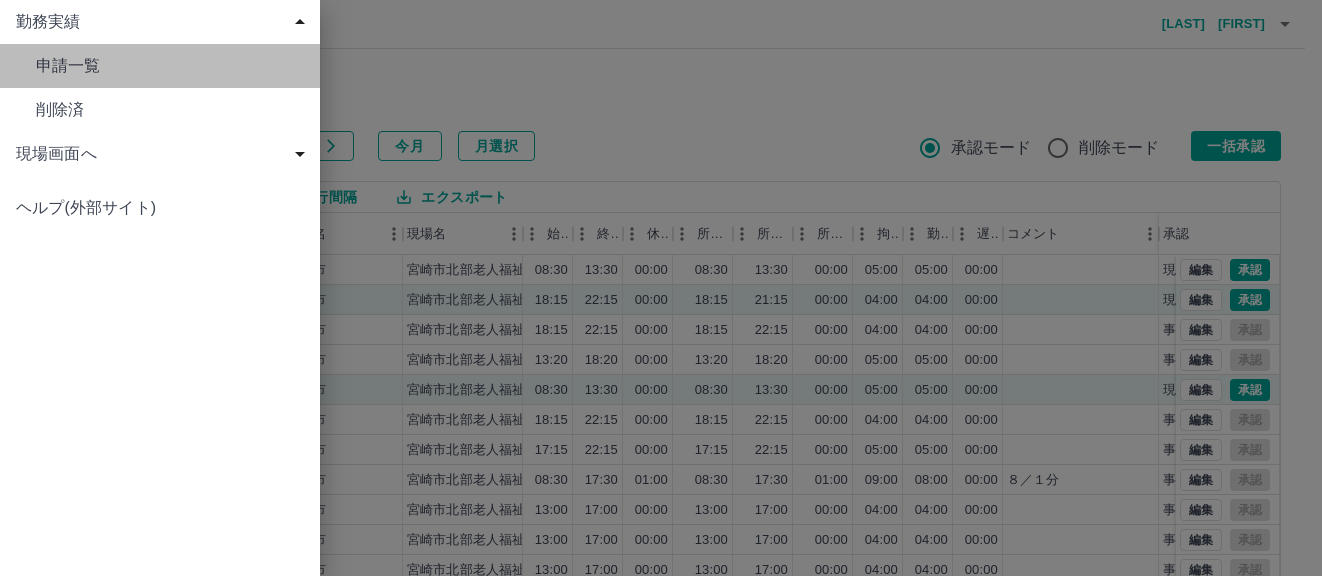 click on "申請一覧" at bounding box center [170, 66] 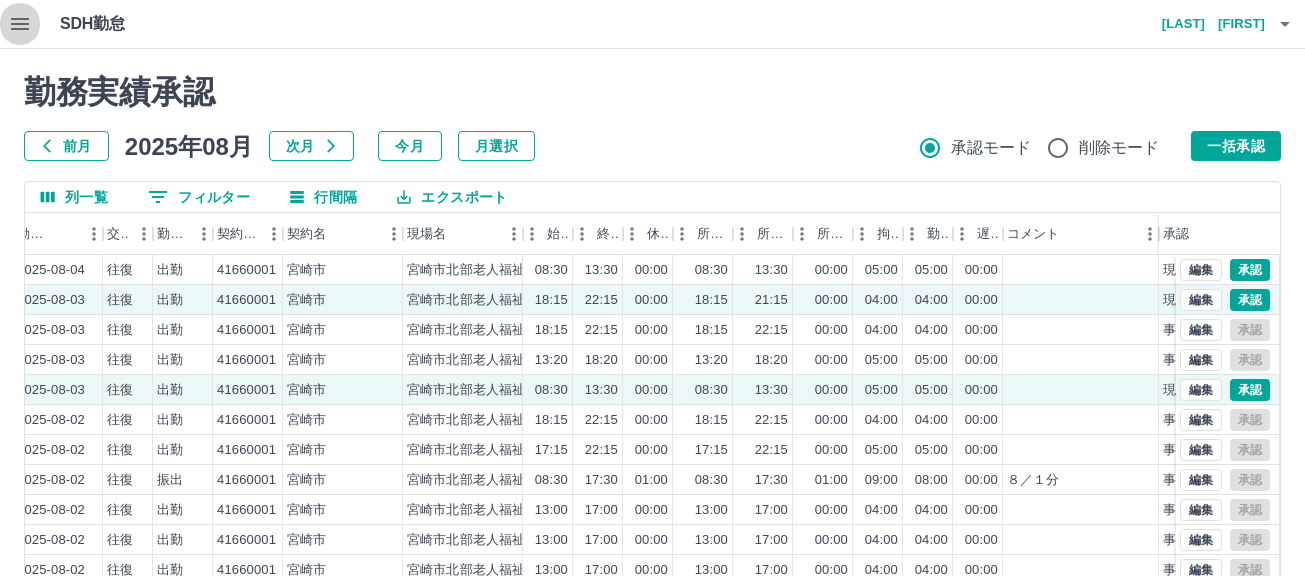 click 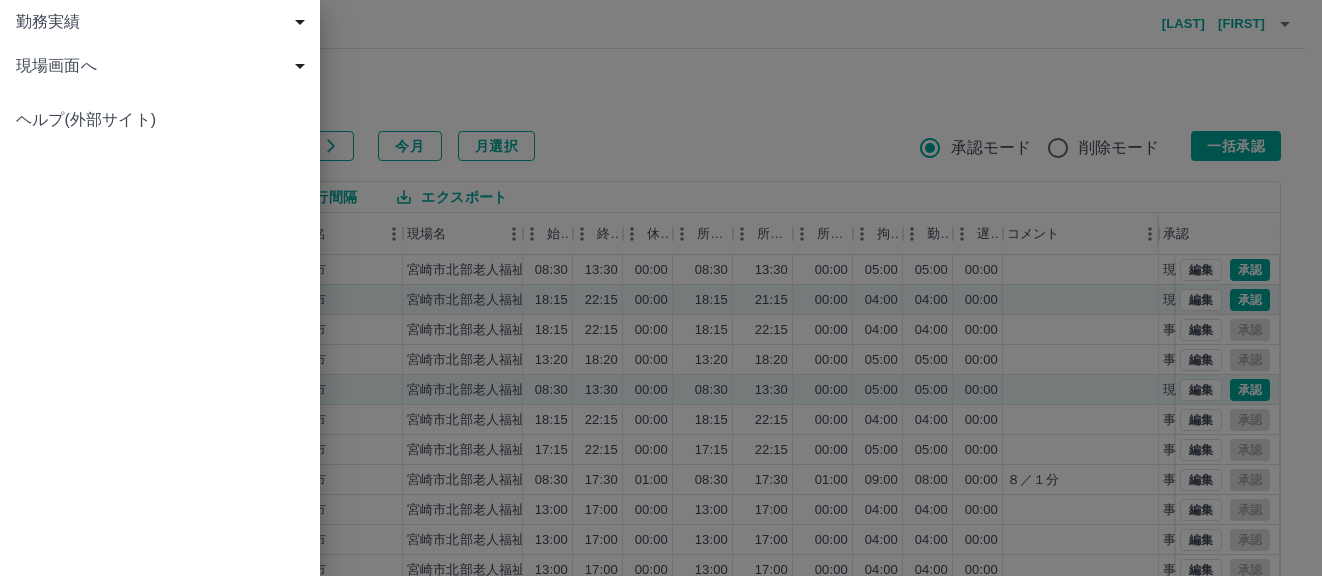 click on "現場画面へ" at bounding box center (160, 66) 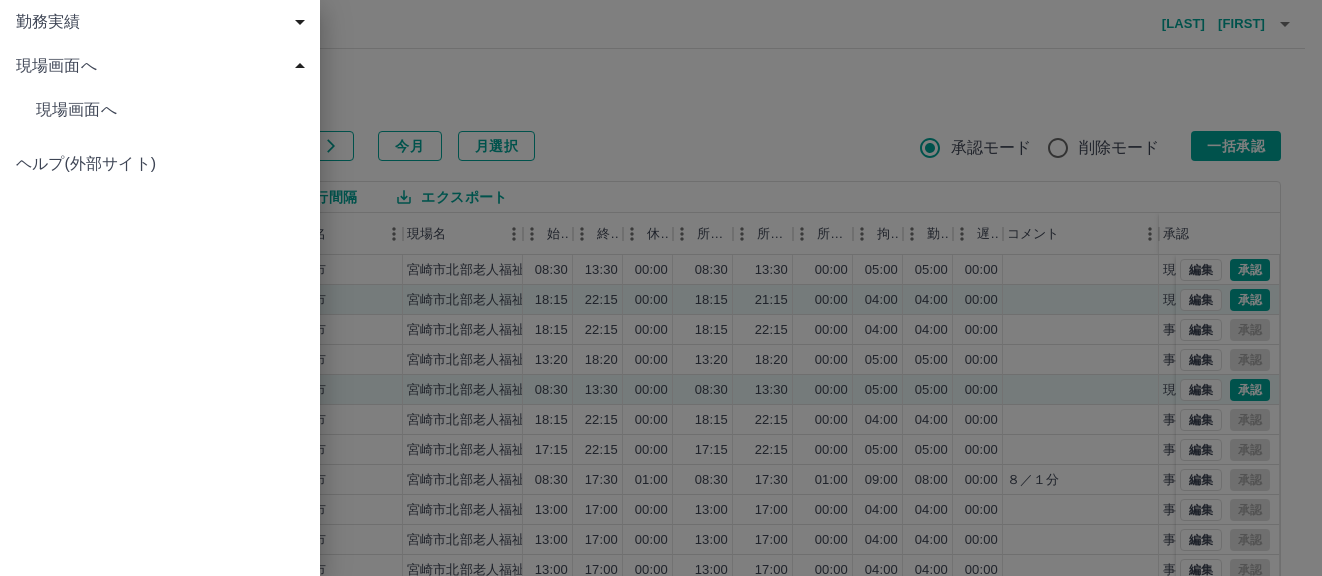 click on "現場画面へ" at bounding box center (170, 110) 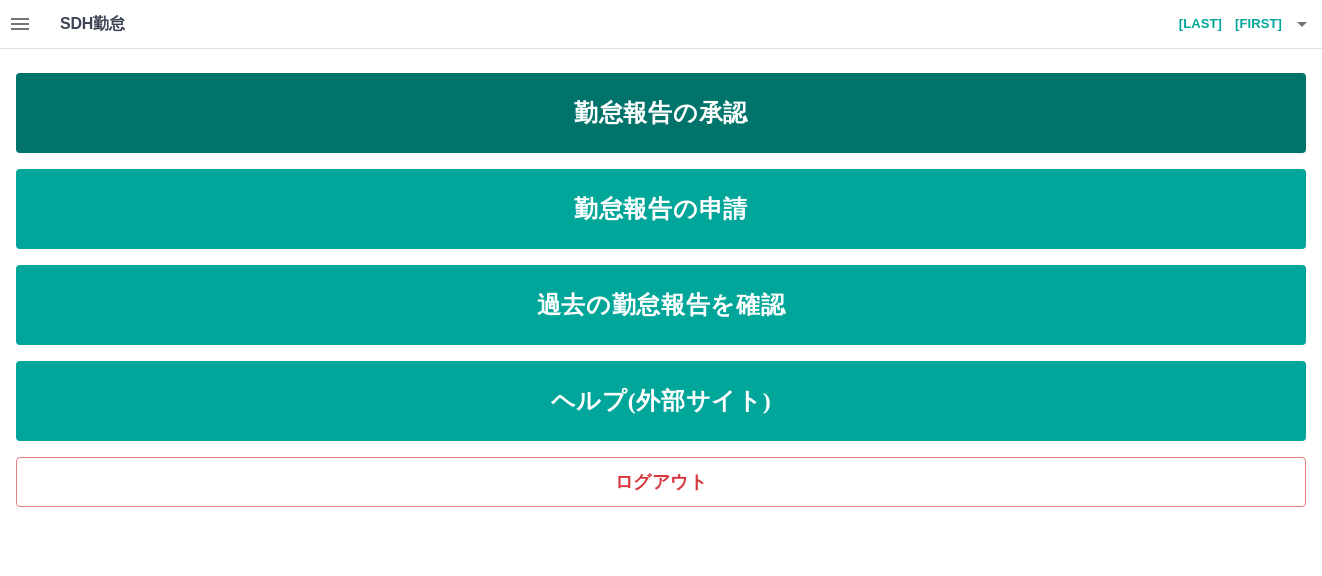 click on "勤怠報告の承認" at bounding box center [661, 113] 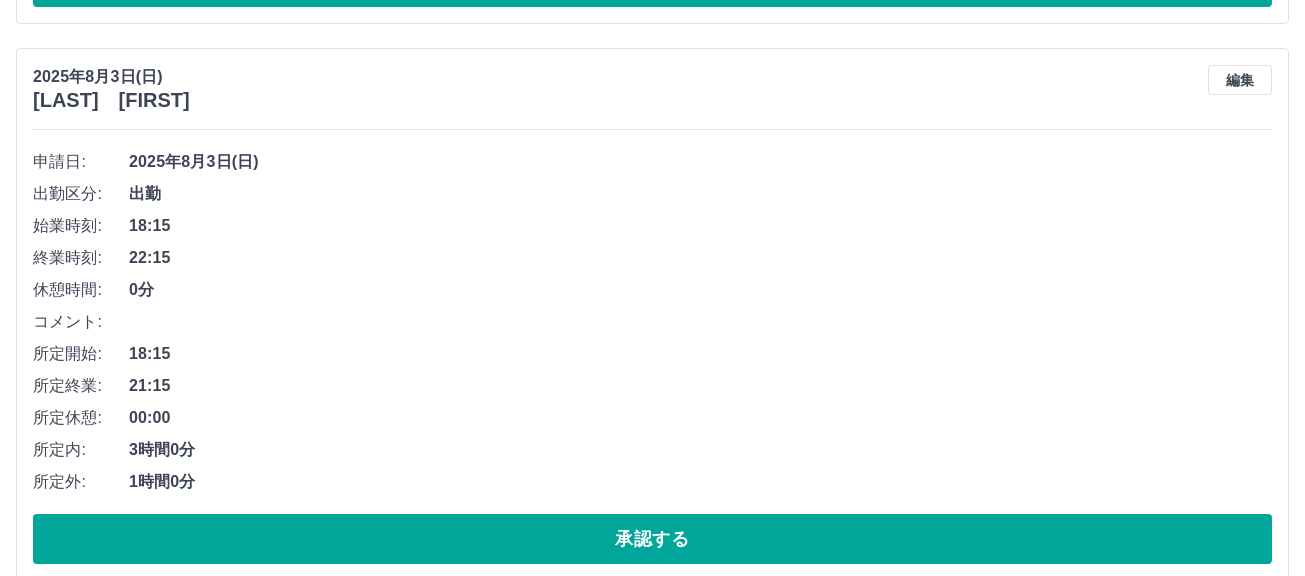 scroll, scrollTop: 1331, scrollLeft: 0, axis: vertical 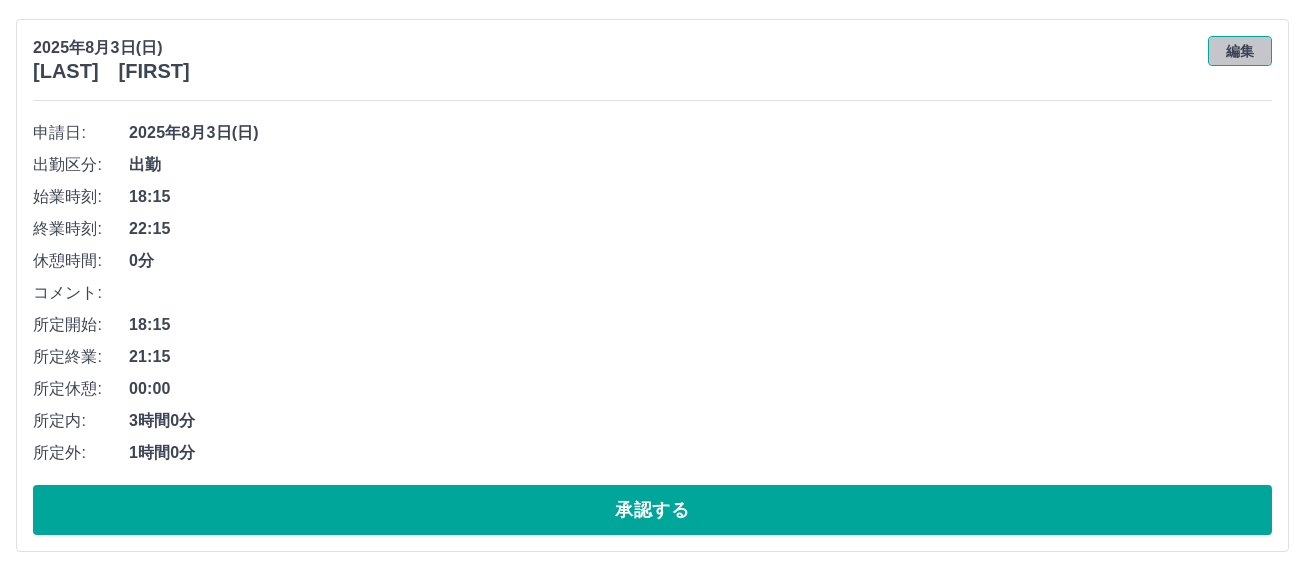 click on "編集" at bounding box center (1240, 51) 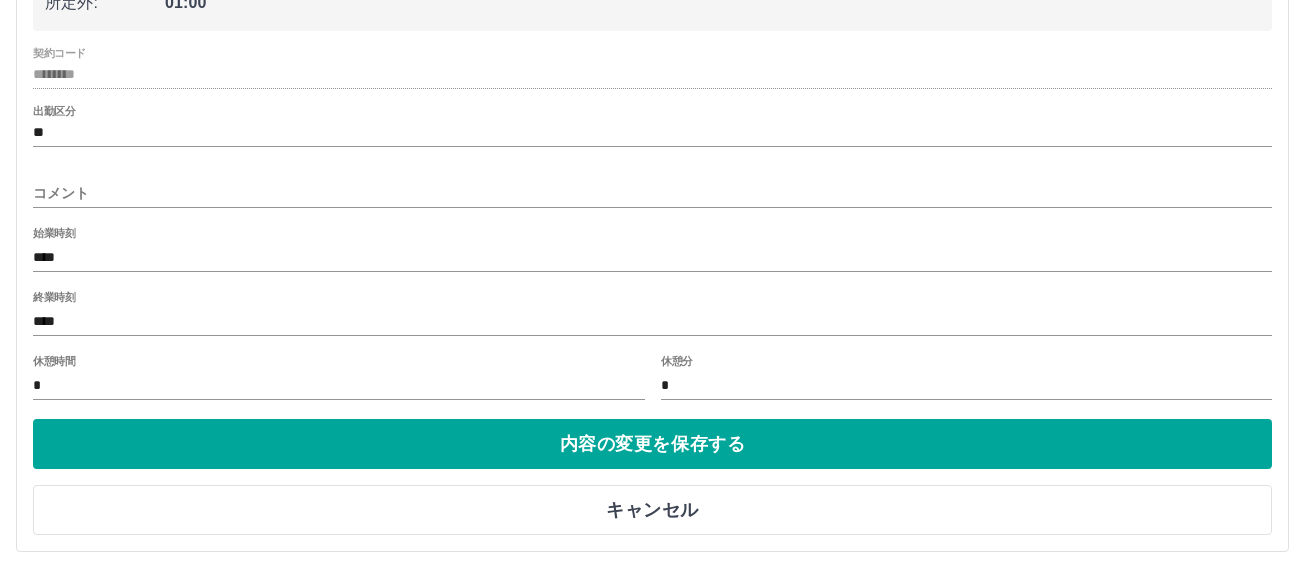 scroll, scrollTop: 1633, scrollLeft: 0, axis: vertical 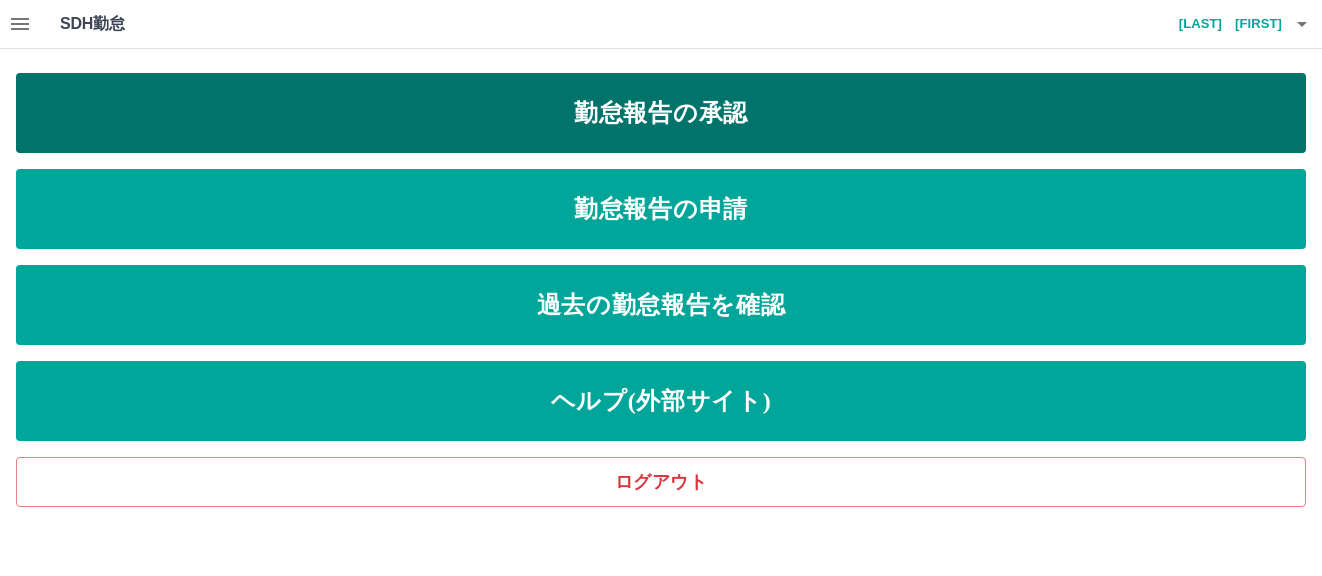 click on "勤怠報告の承認" at bounding box center [661, 113] 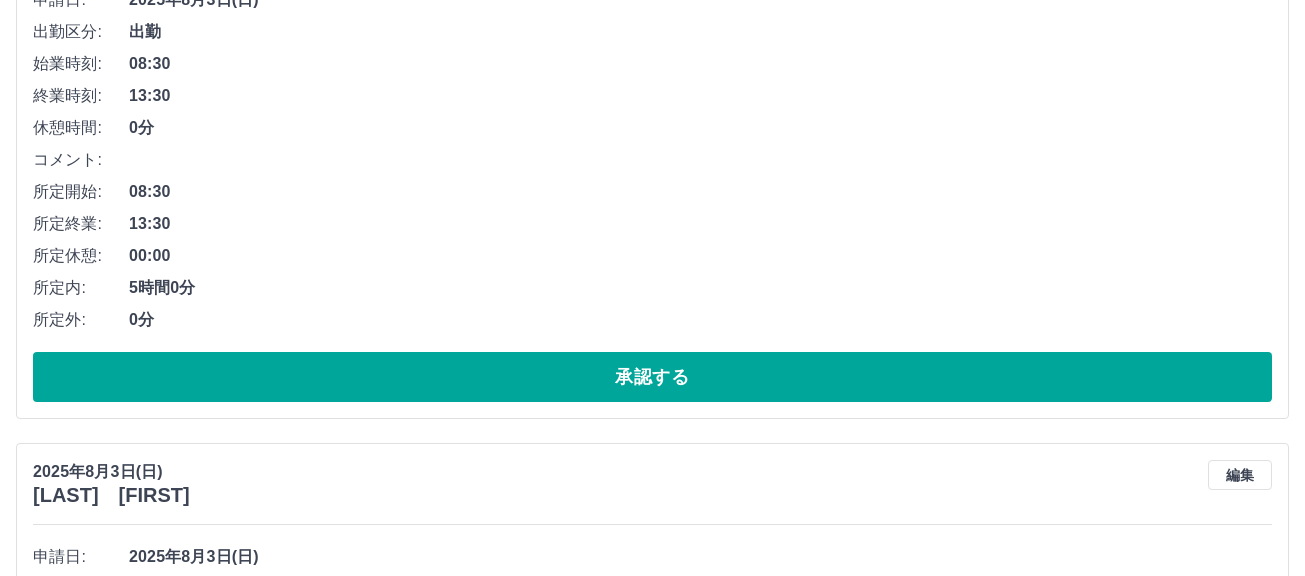 scroll, scrollTop: 984, scrollLeft: 0, axis: vertical 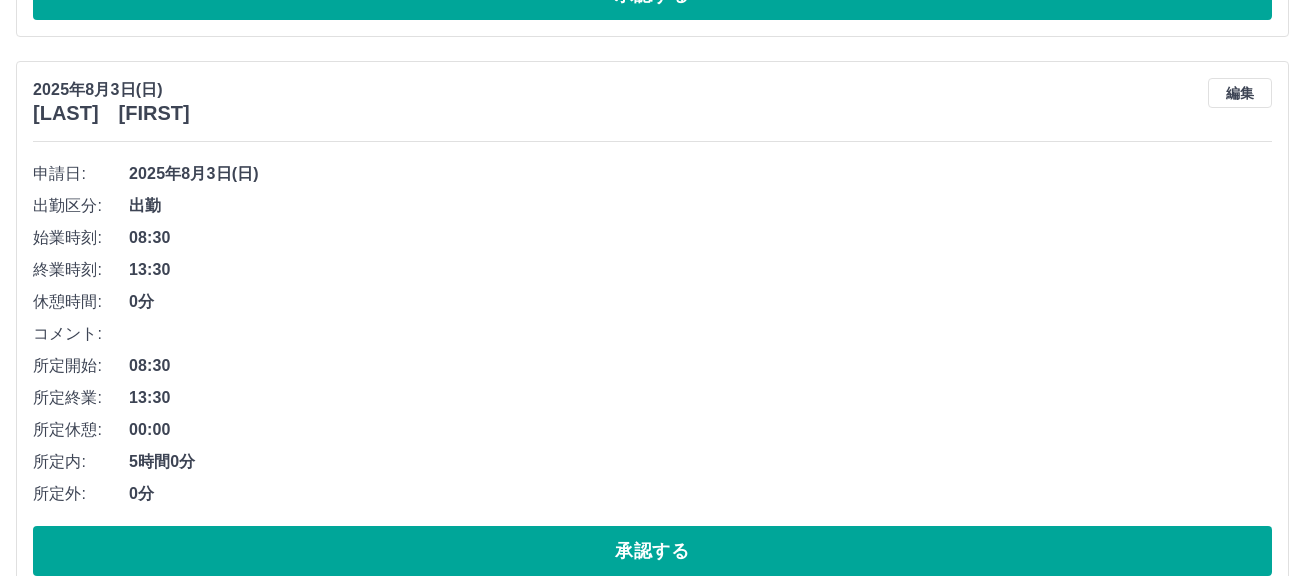 click on "コメント:" at bounding box center (652, 334) 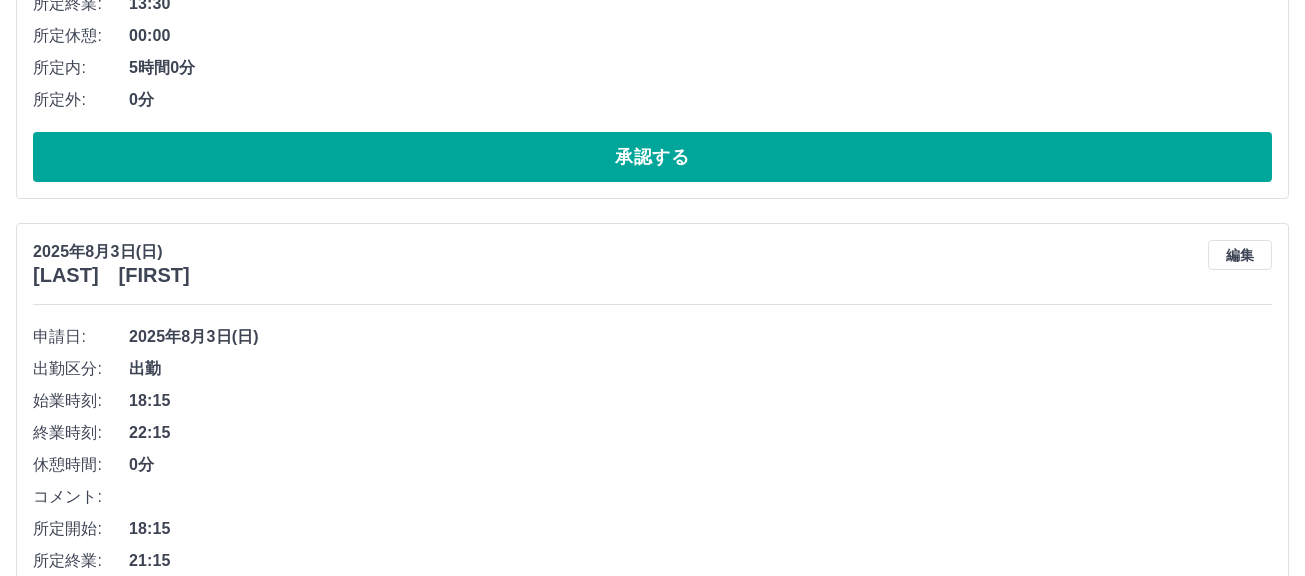 scroll, scrollTop: 731, scrollLeft: 0, axis: vertical 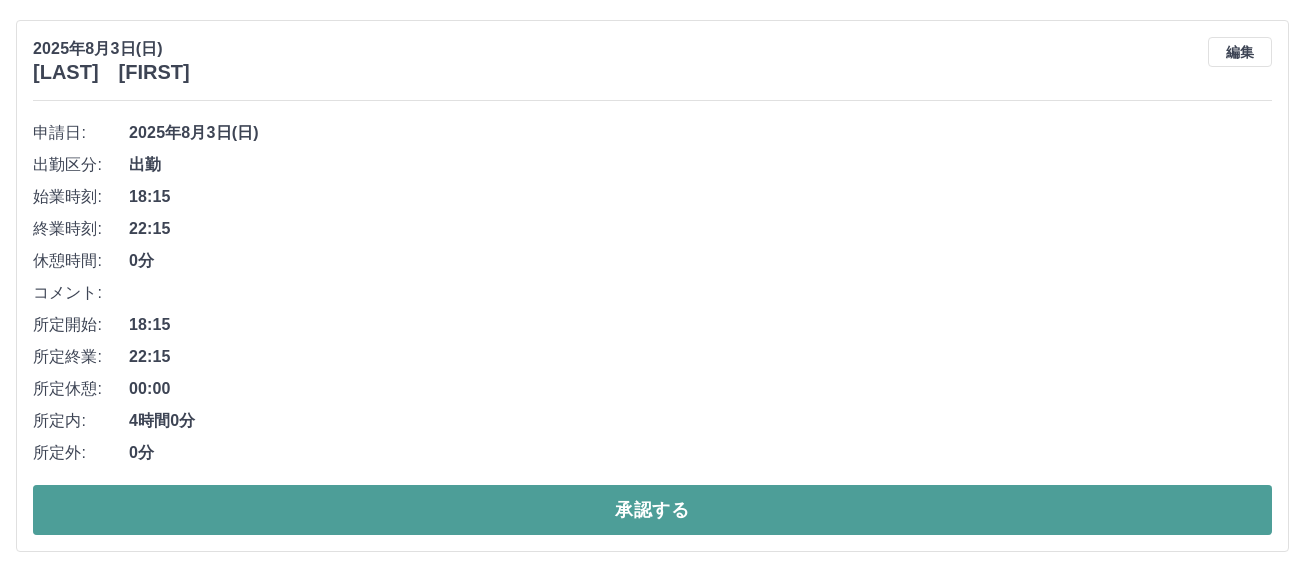 click on "承認する" at bounding box center [652, 510] 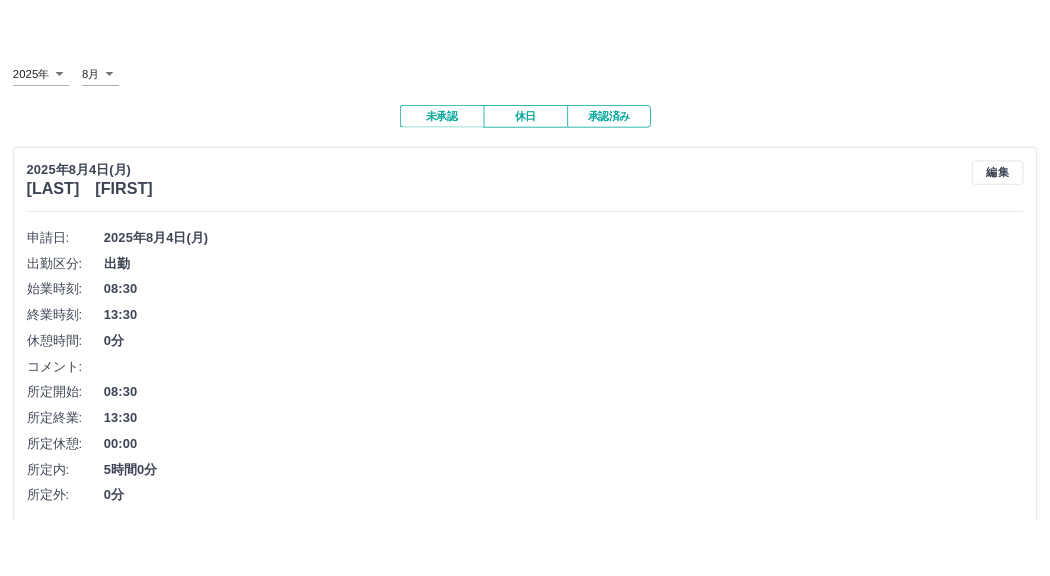 scroll, scrollTop: 0, scrollLeft: 0, axis: both 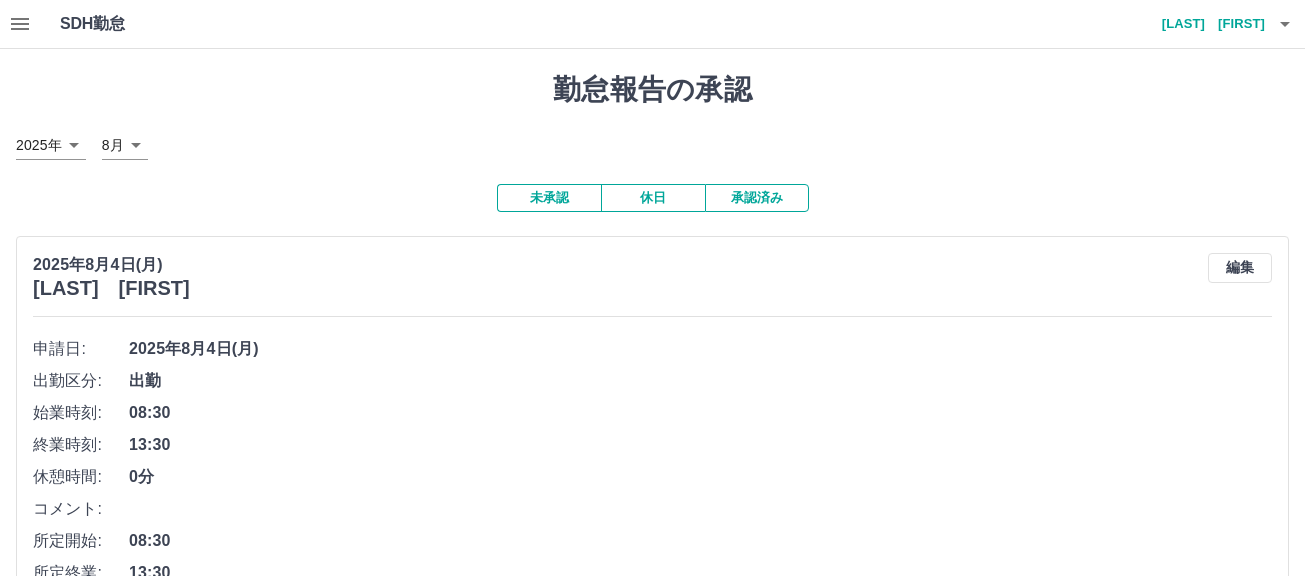 click on "08:30" at bounding box center [700, 413] 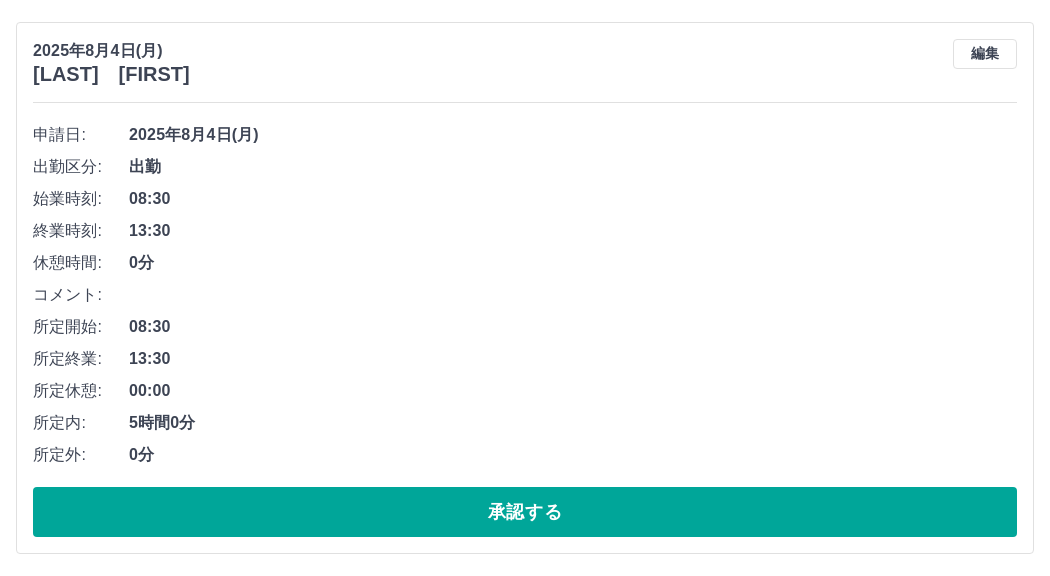 scroll, scrollTop: 218, scrollLeft: 0, axis: vertical 